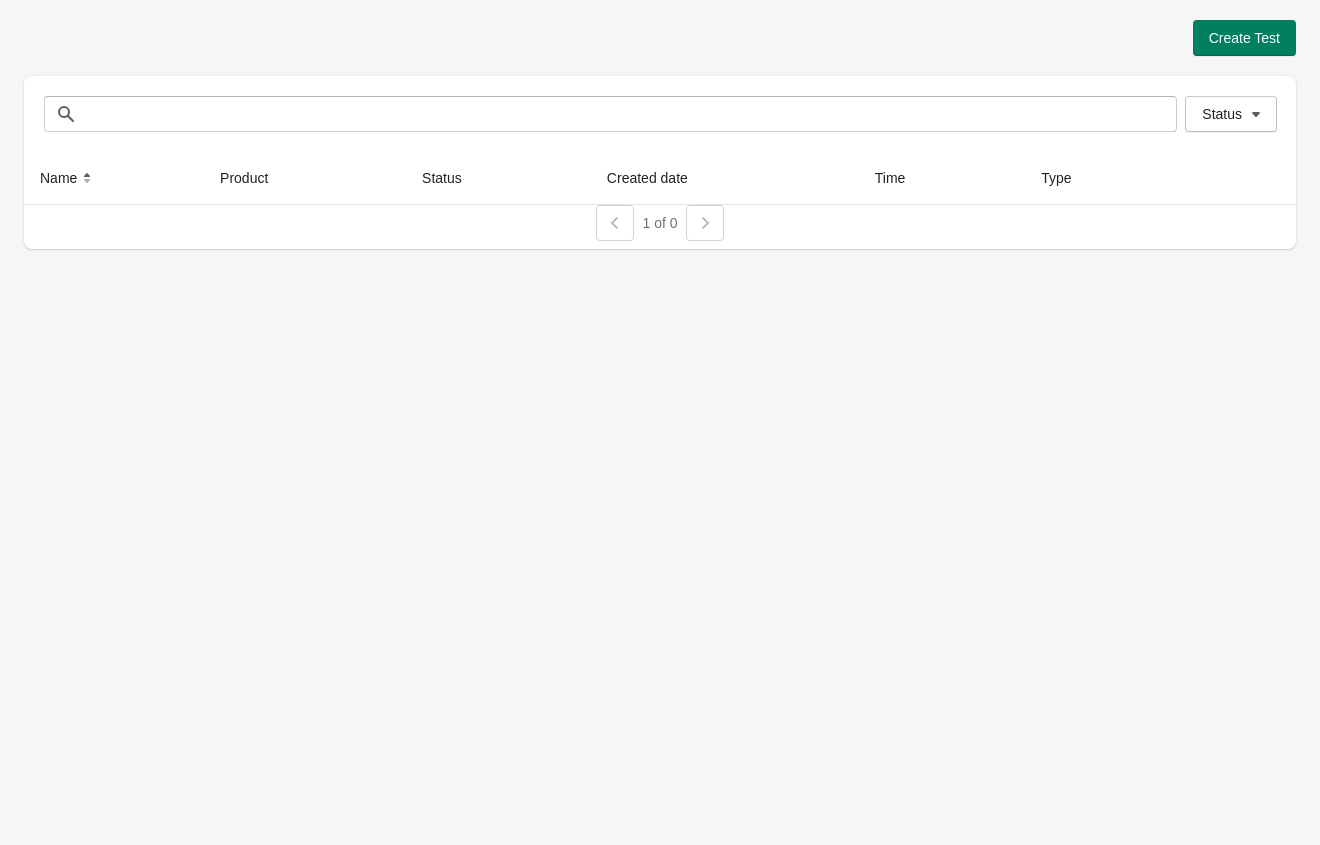 scroll, scrollTop: 0, scrollLeft: 0, axis: both 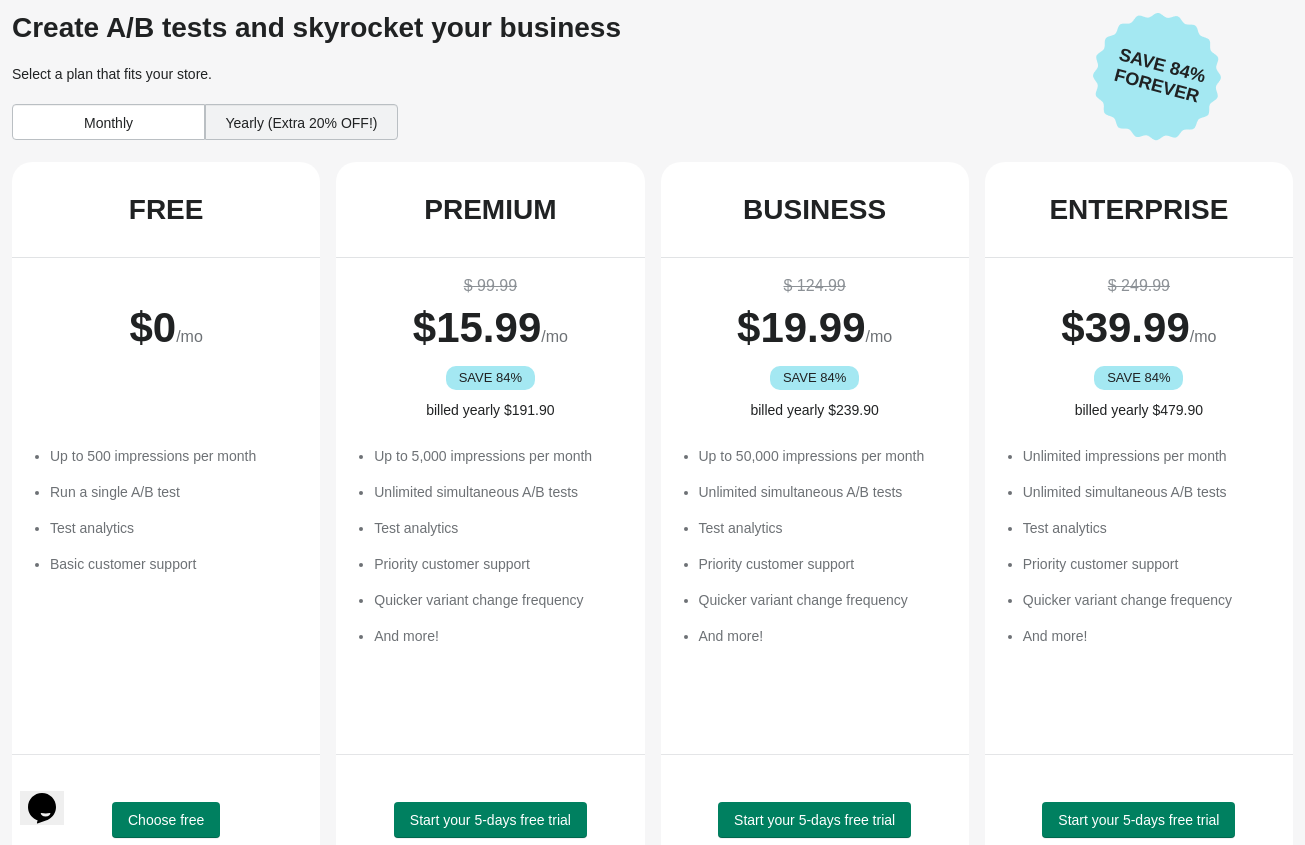click on "Monthly" at bounding box center (108, 122) 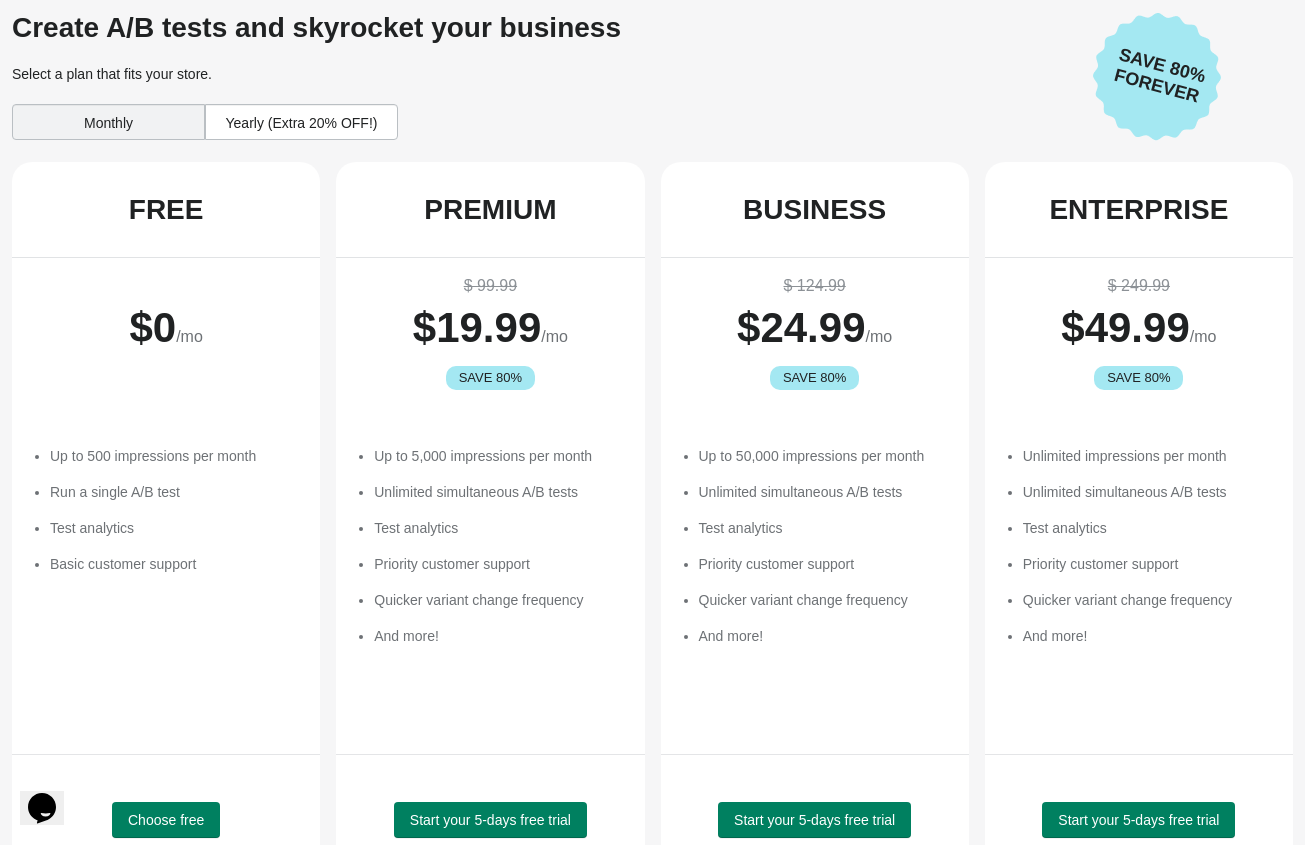 click on "Yearly (Extra 20% OFF!)" at bounding box center [301, 122] 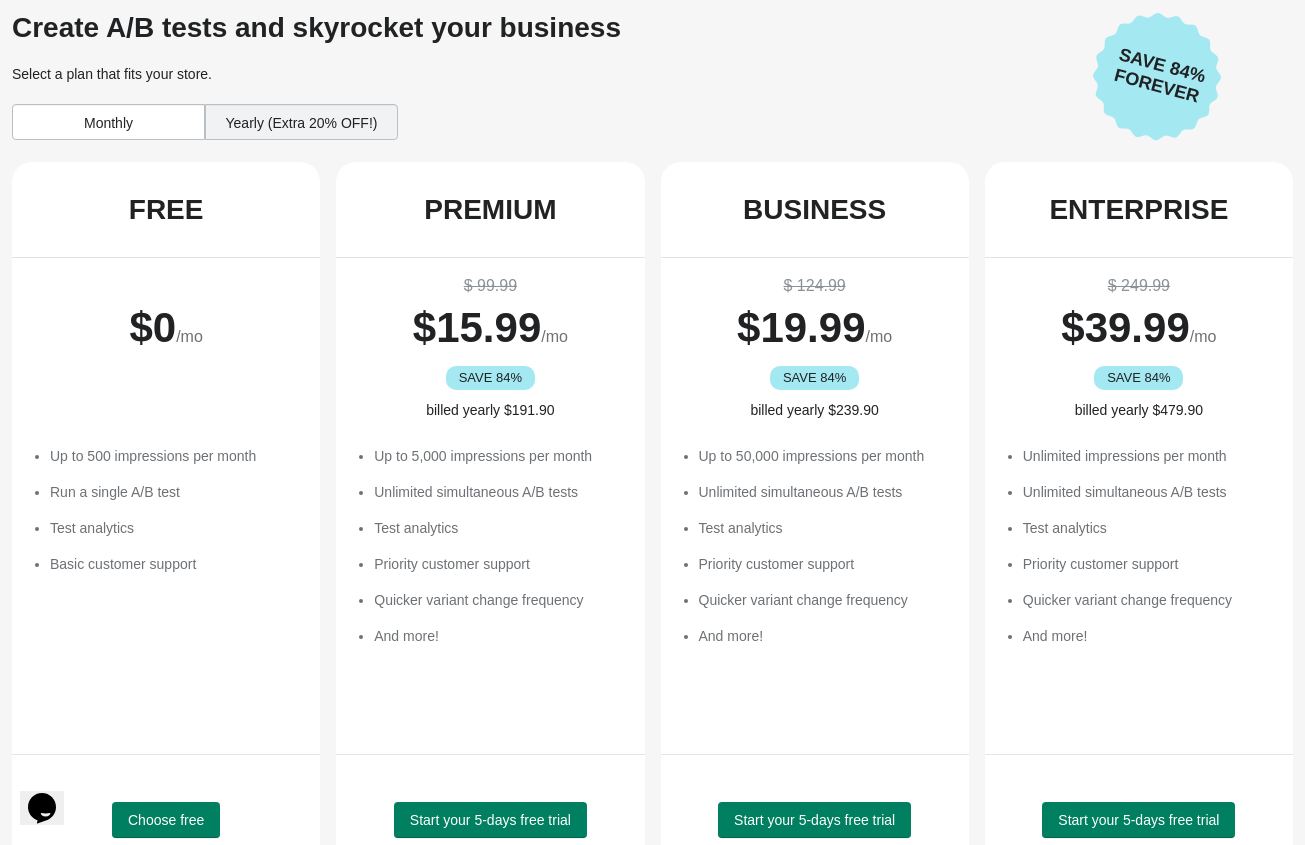 click on "Monthly" at bounding box center [108, 122] 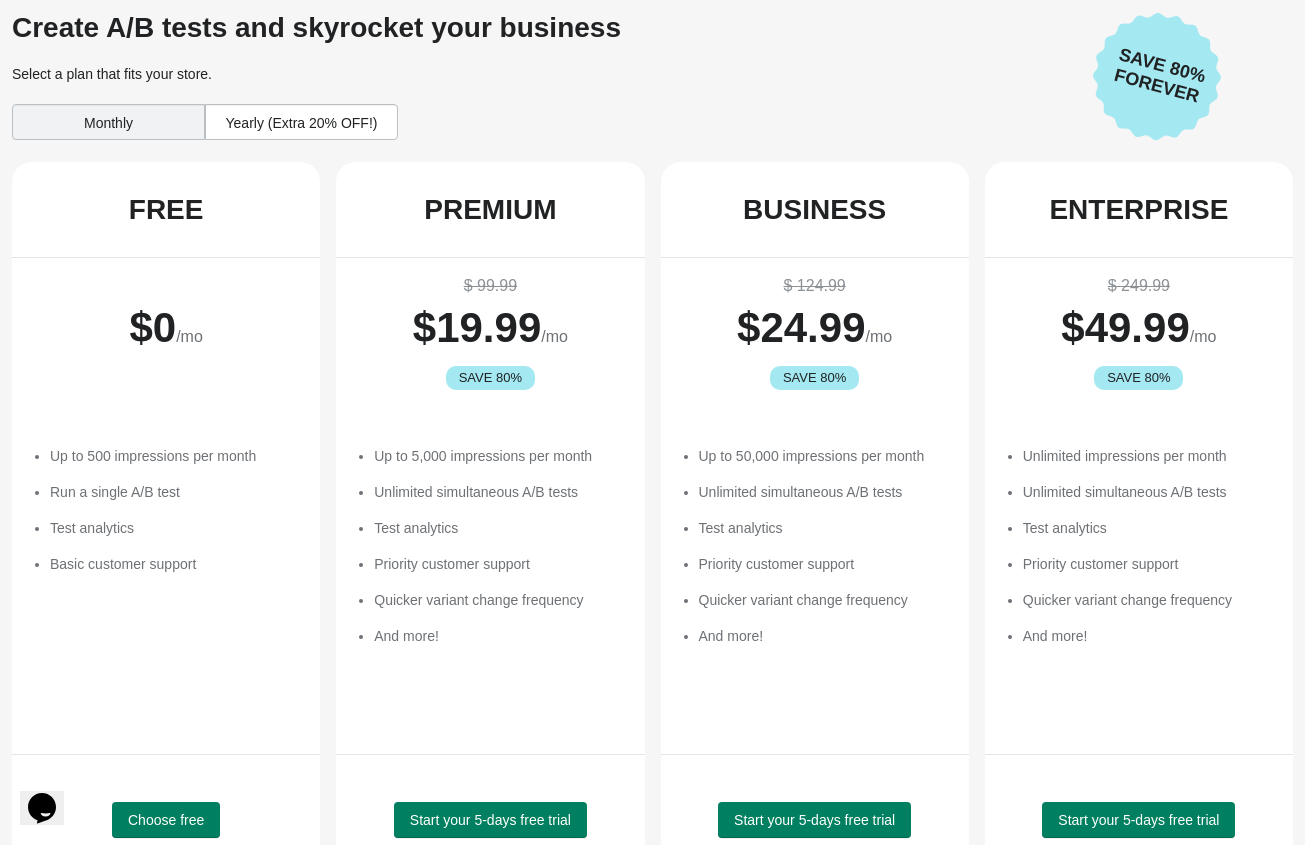 click on "Yearly (Extra 20% OFF!)" at bounding box center (301, 122) 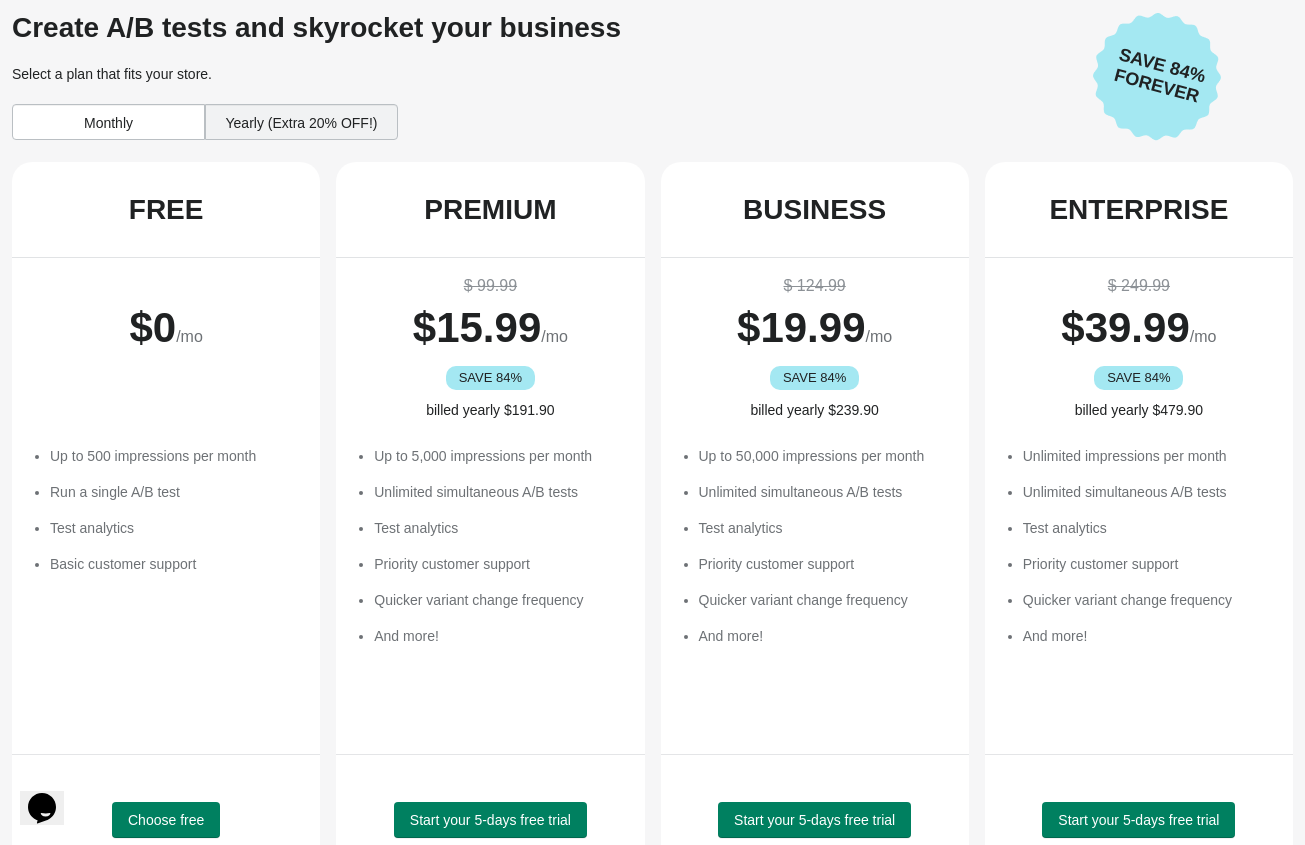 click on "Monthly" at bounding box center (108, 122) 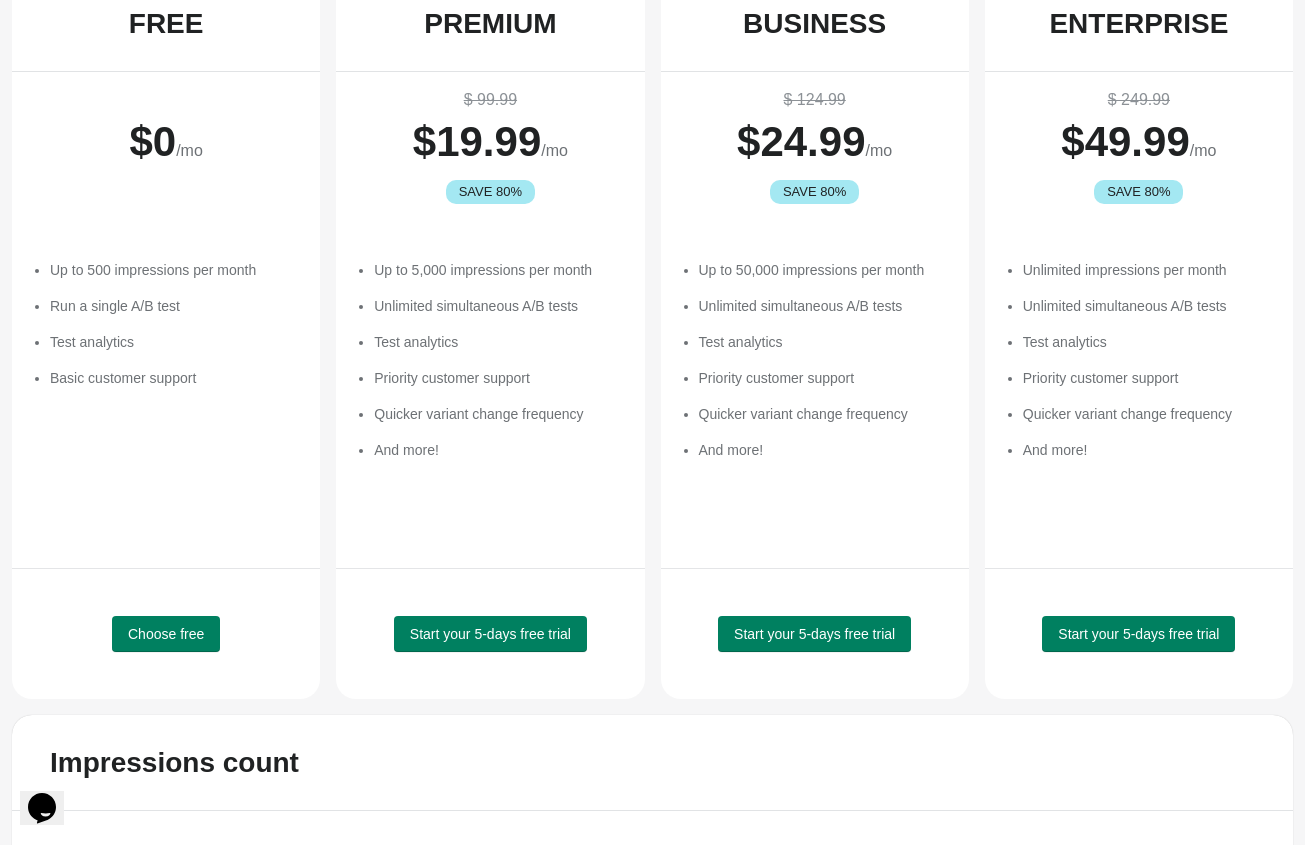 scroll, scrollTop: 284, scrollLeft: 0, axis: vertical 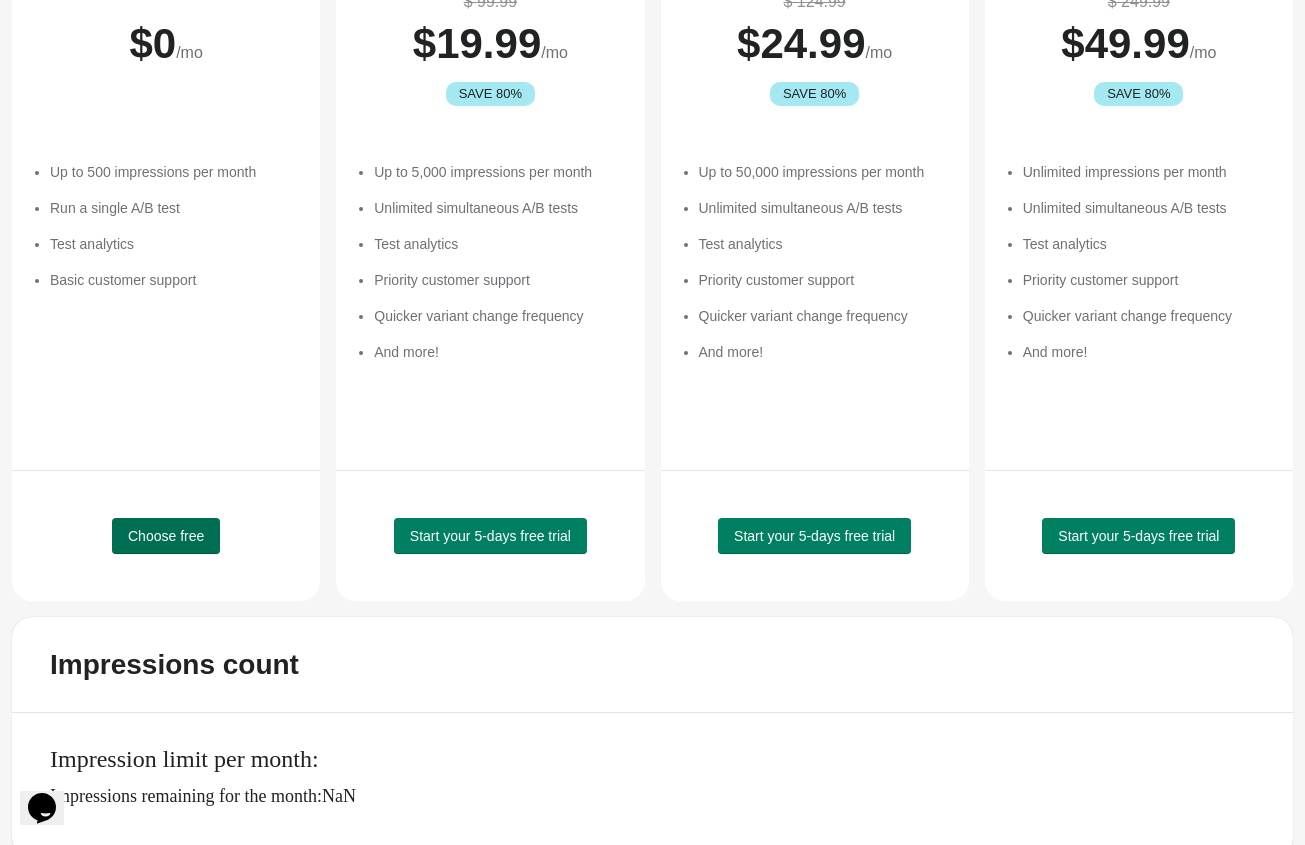 click on "Choose free" at bounding box center [166, 536] 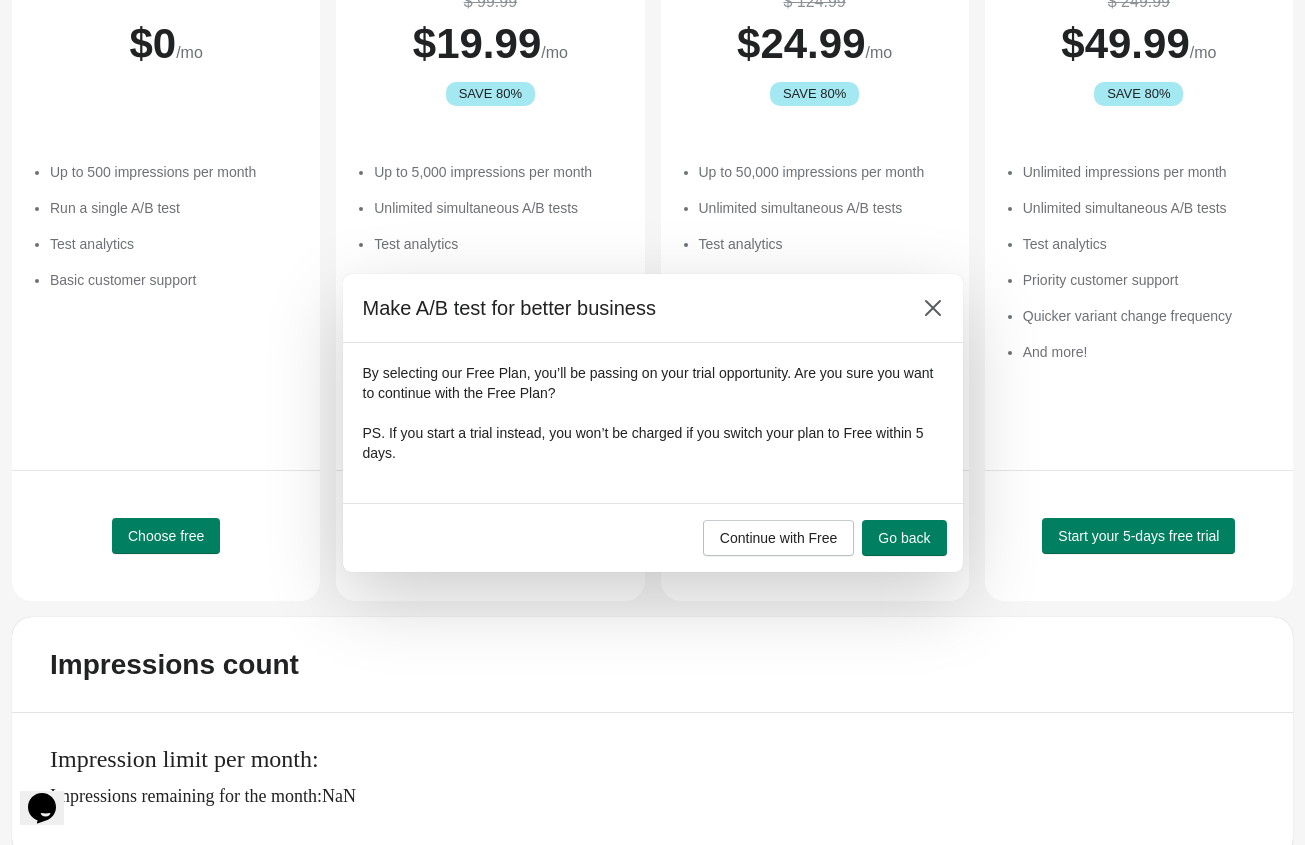 click at bounding box center (652, 422) 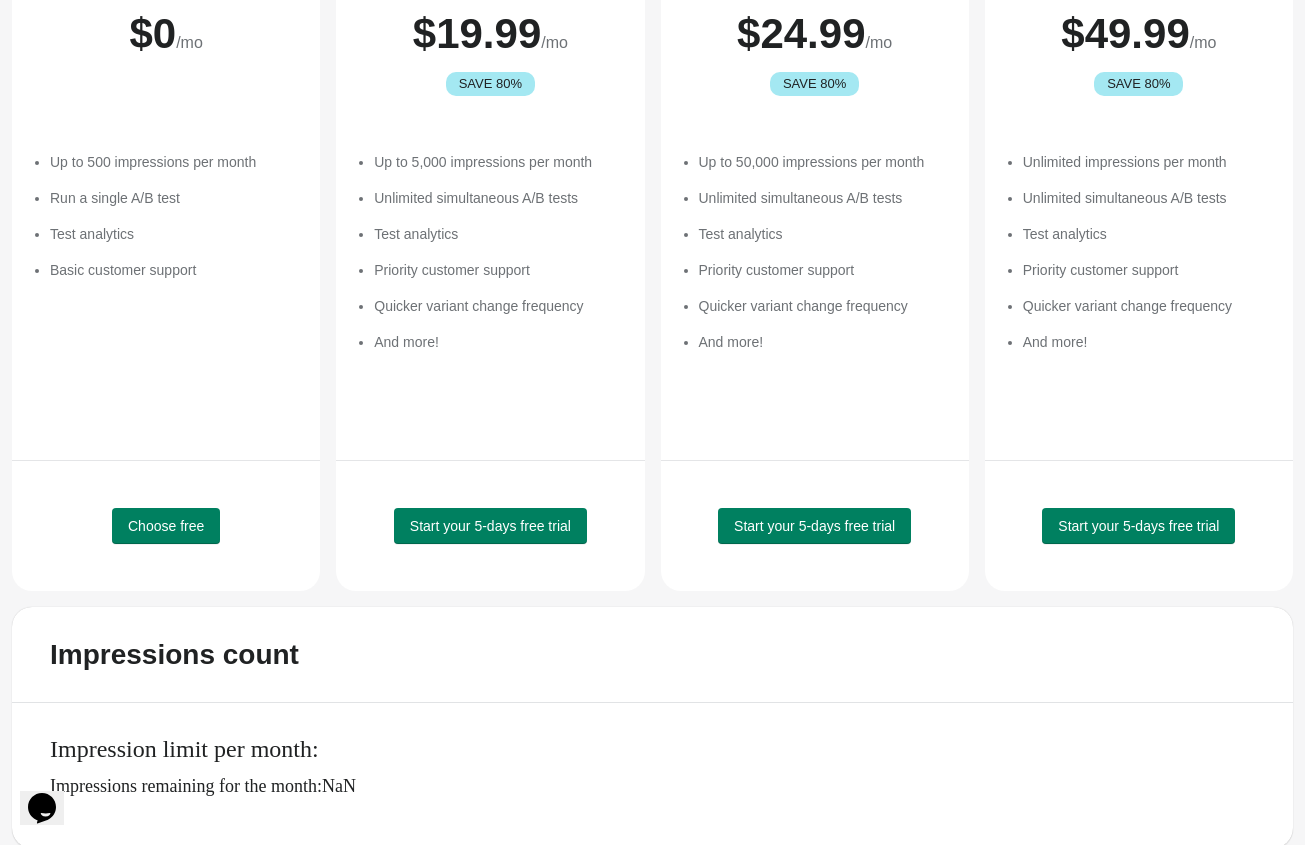 scroll, scrollTop: 309, scrollLeft: 0, axis: vertical 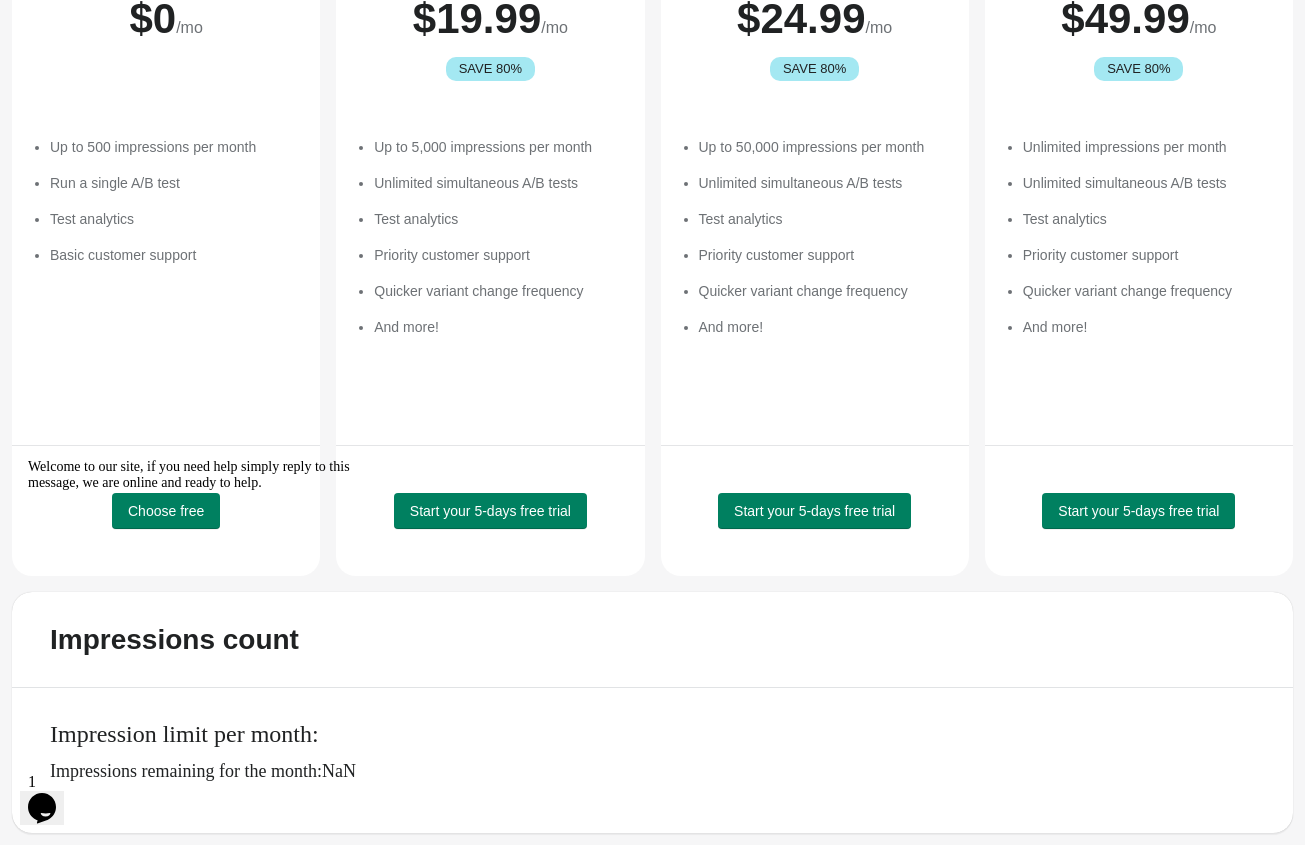 click on "Welcome to our site, if you need help simply reply to this message, we are online and ready to help." at bounding box center [208, 475] 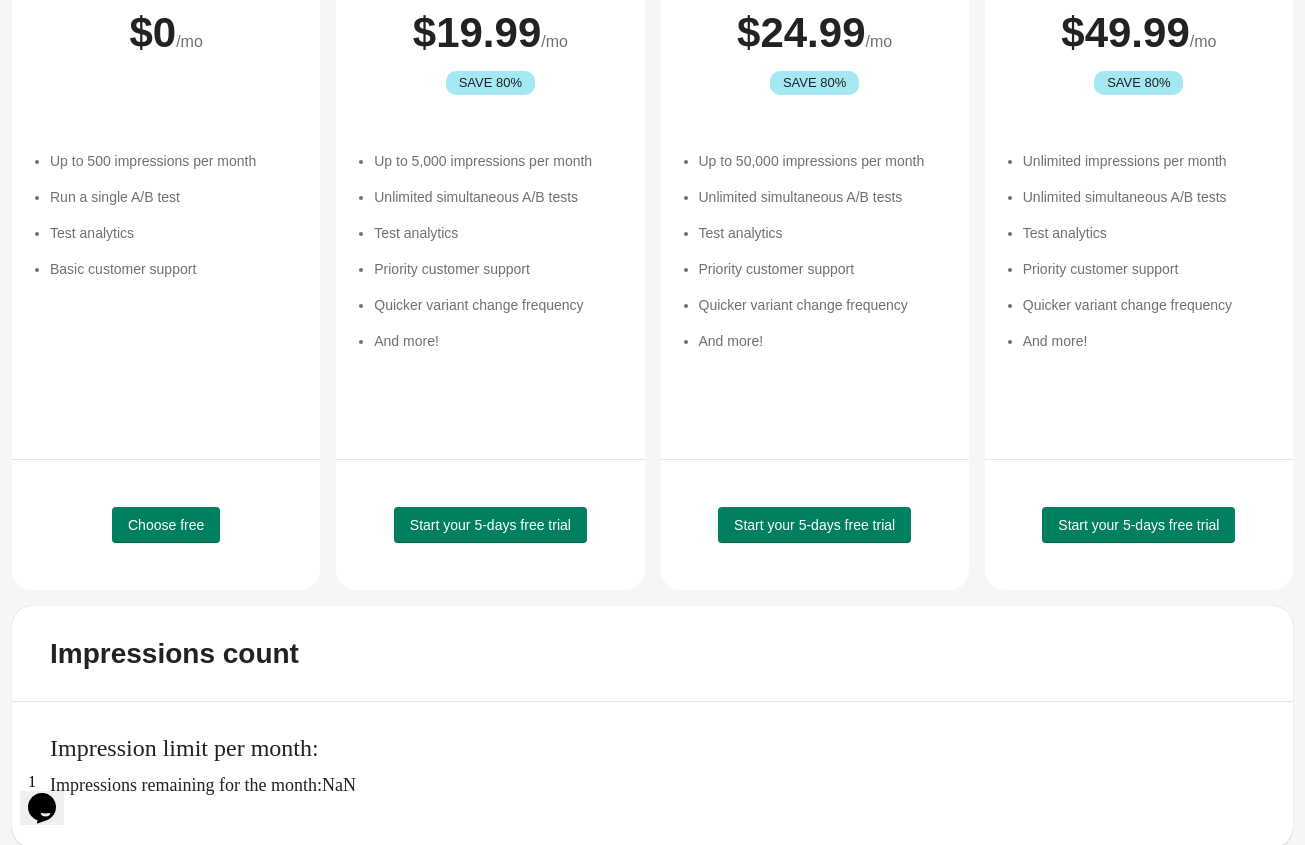 scroll, scrollTop: 309, scrollLeft: 0, axis: vertical 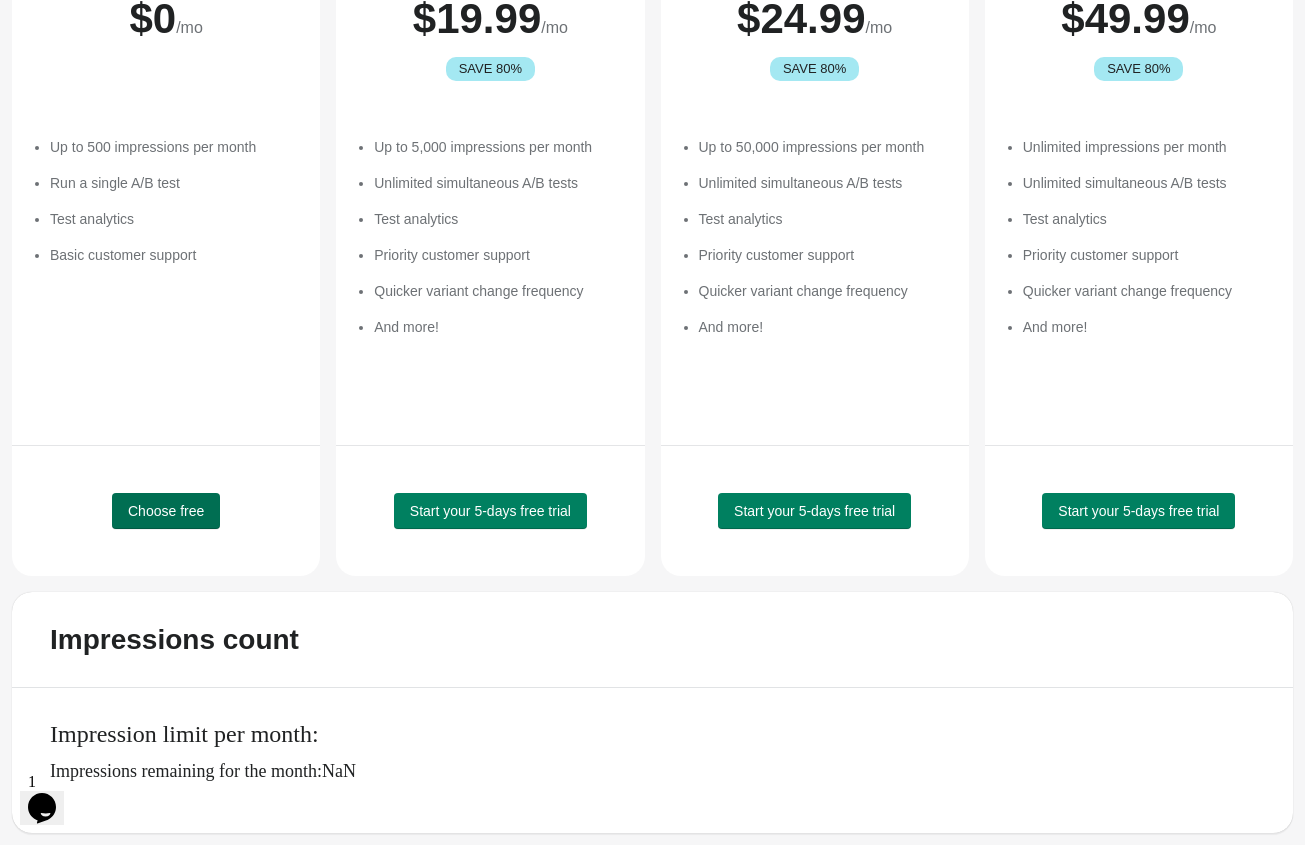 click on "Choose free" at bounding box center [166, 511] 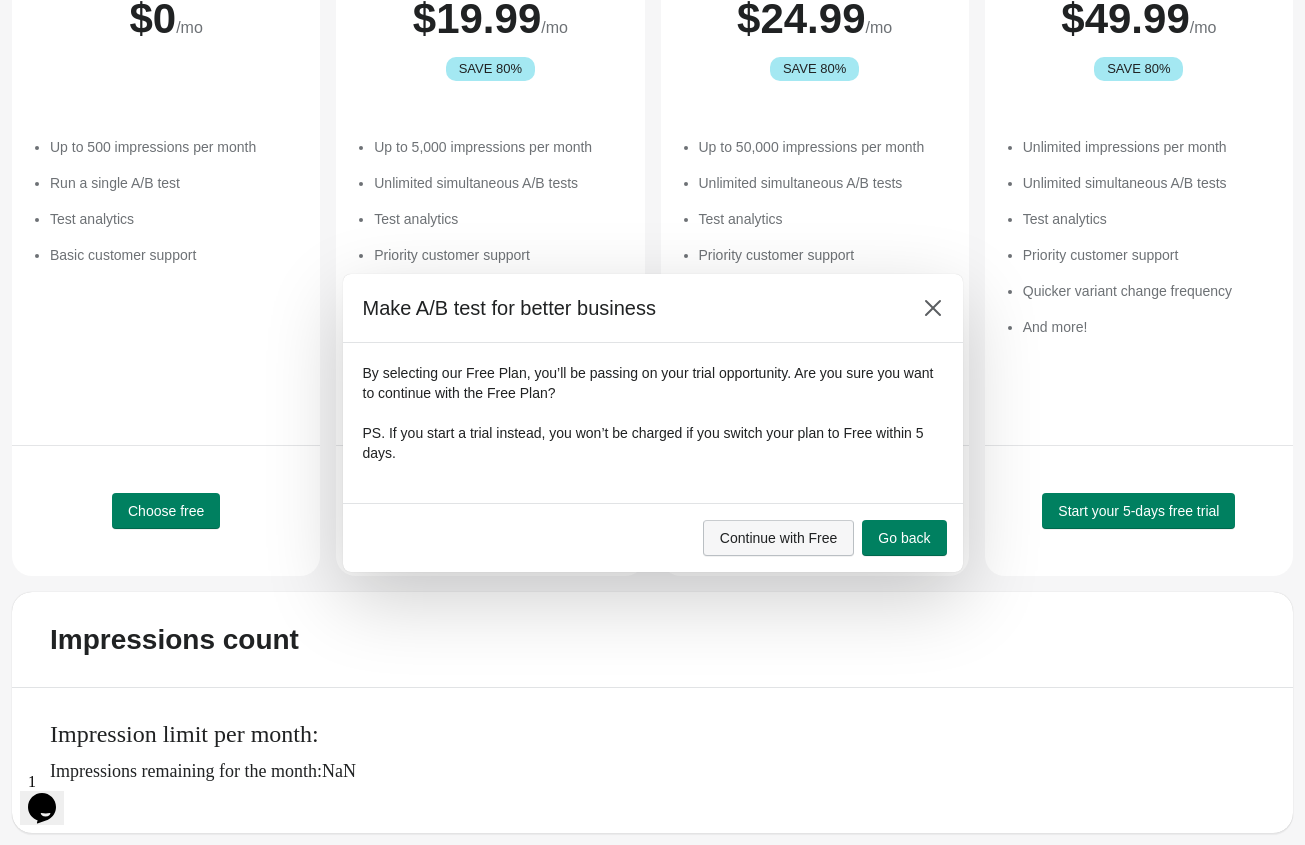 click on "Continue with Free" at bounding box center (779, 538) 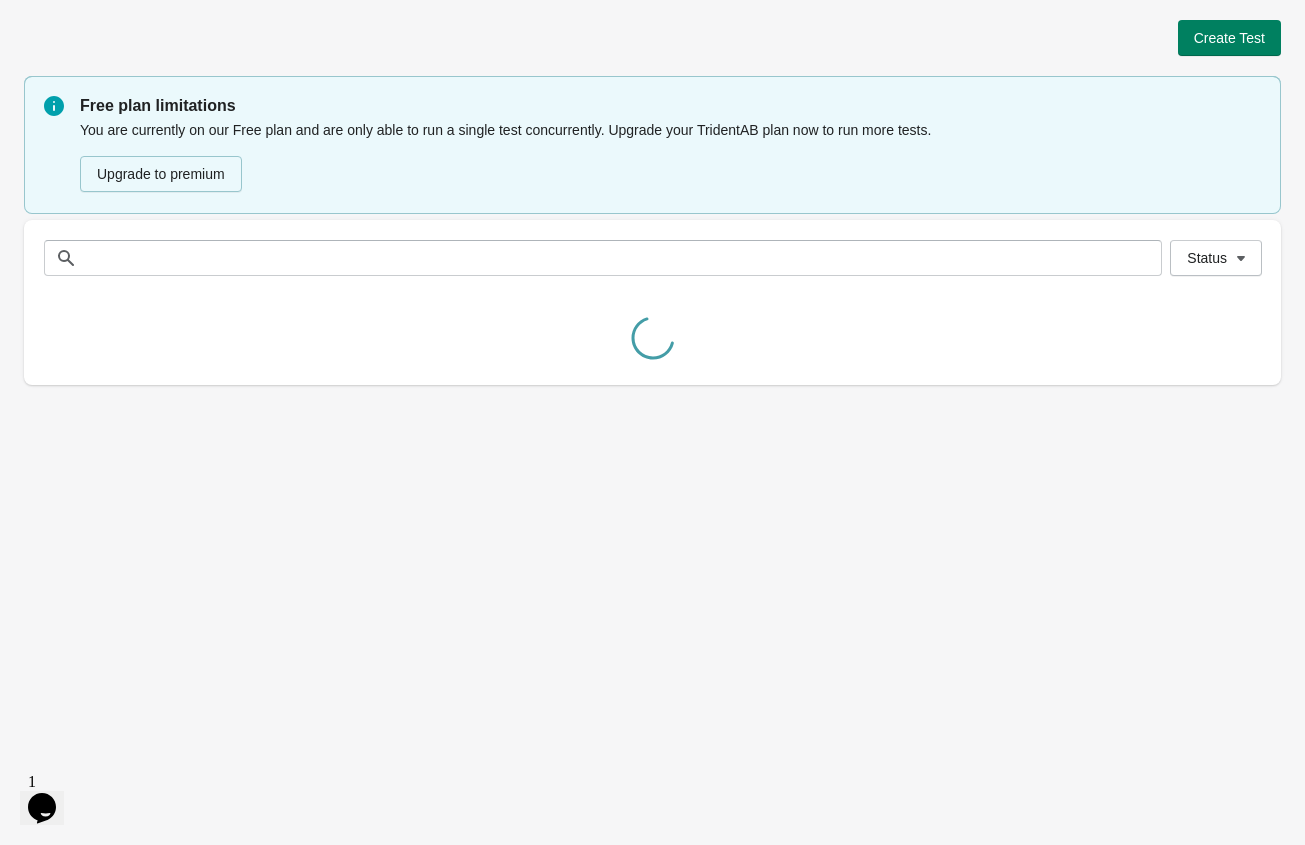 scroll, scrollTop: 0, scrollLeft: 0, axis: both 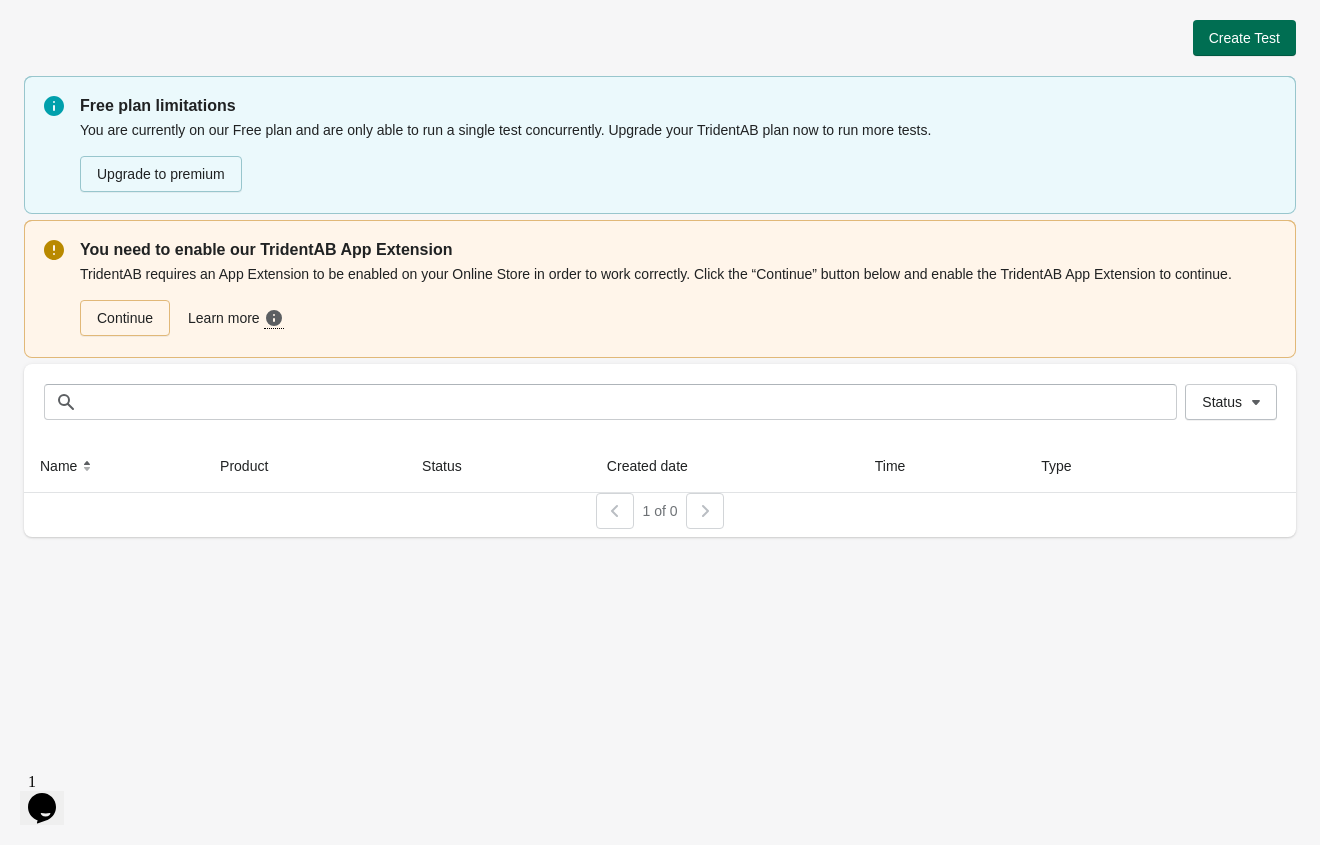 click on "Create Test" at bounding box center [1244, 38] 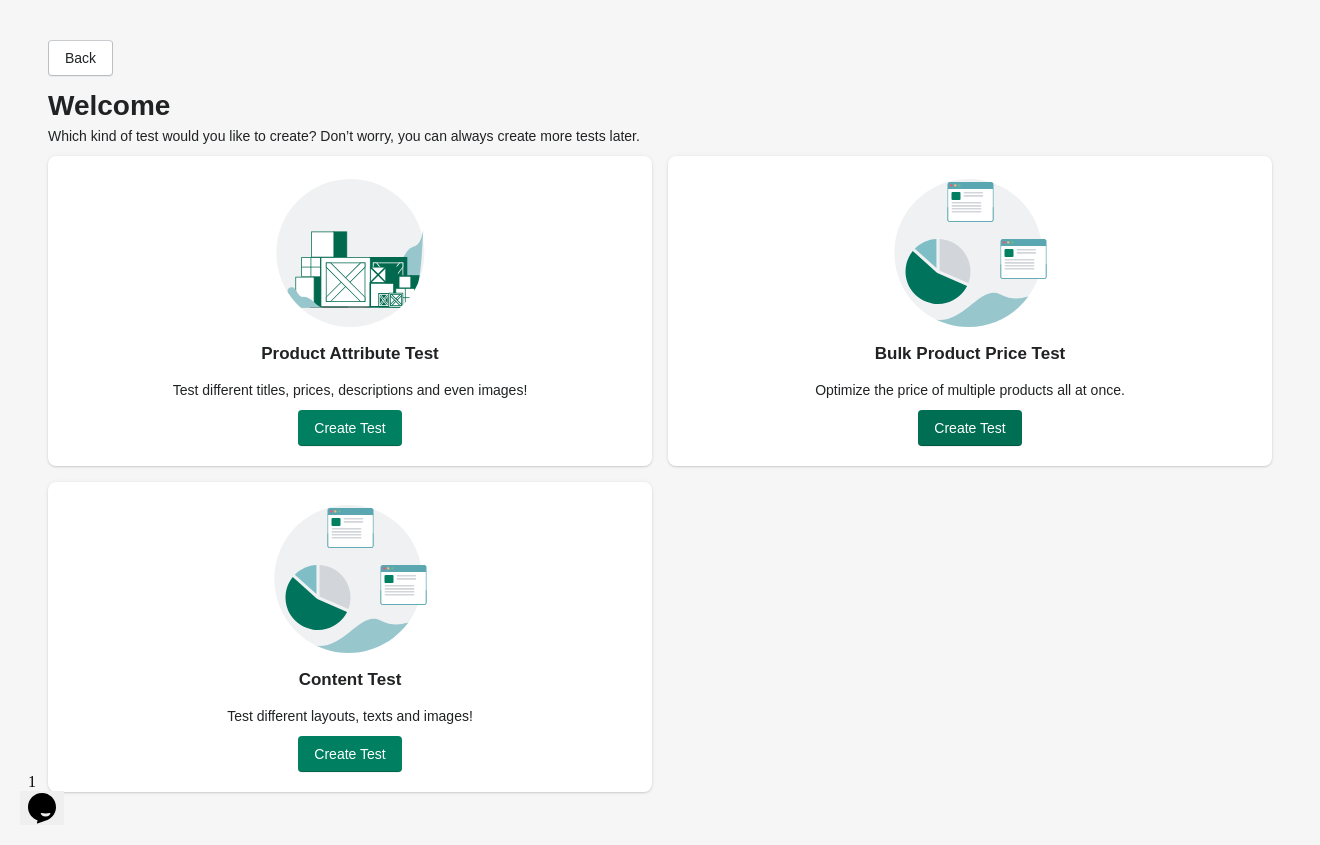 click on "Create Test" at bounding box center (969, 428) 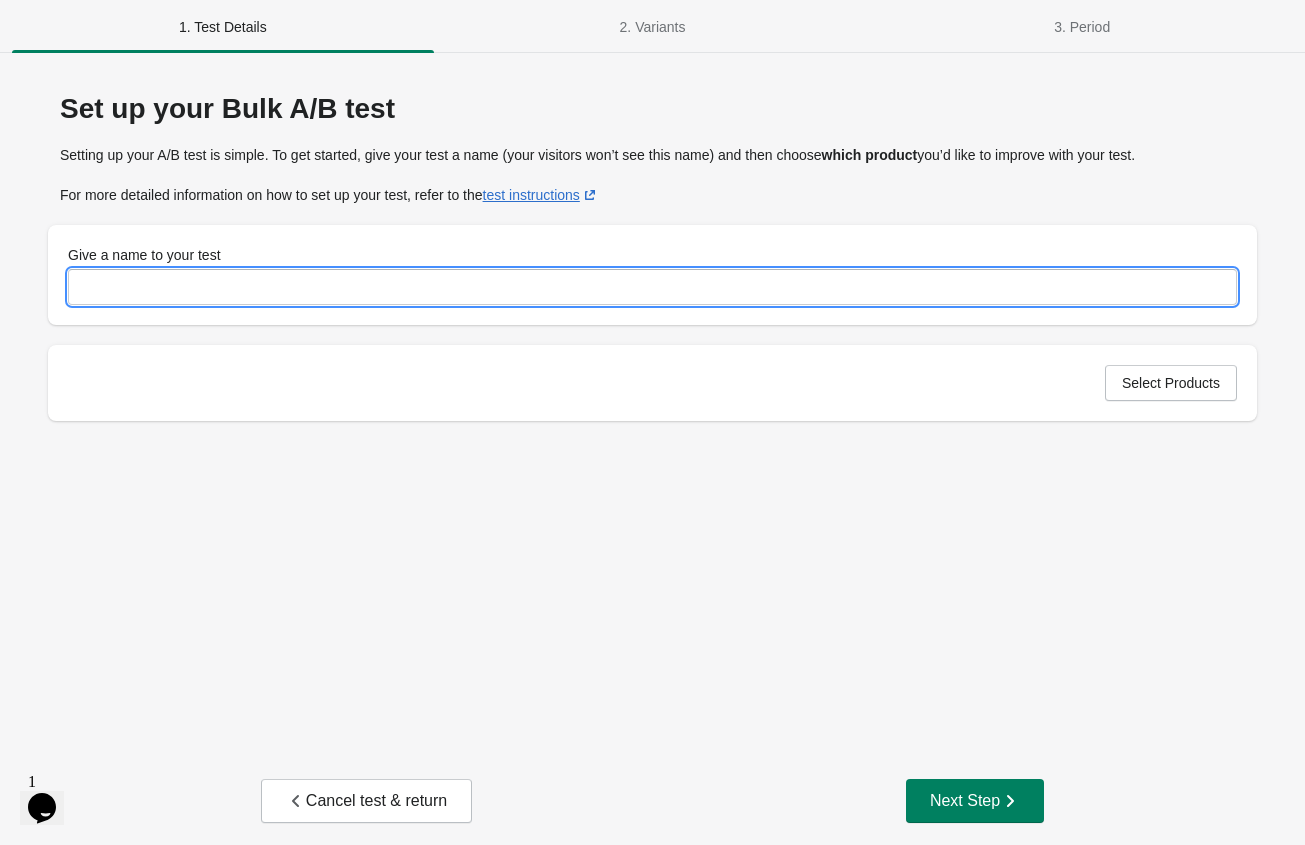 click on "Give a name to your test" at bounding box center [652, 287] 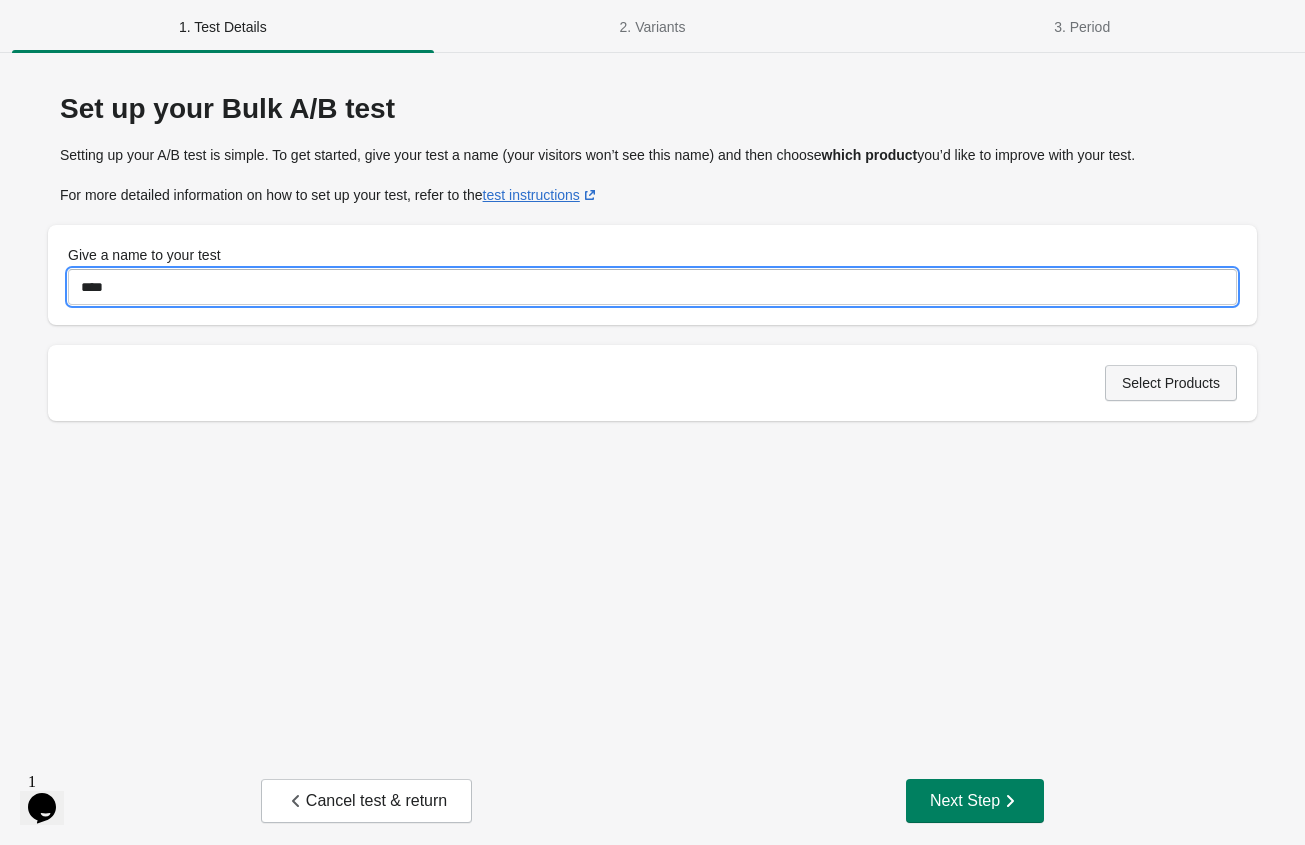 type on "****" 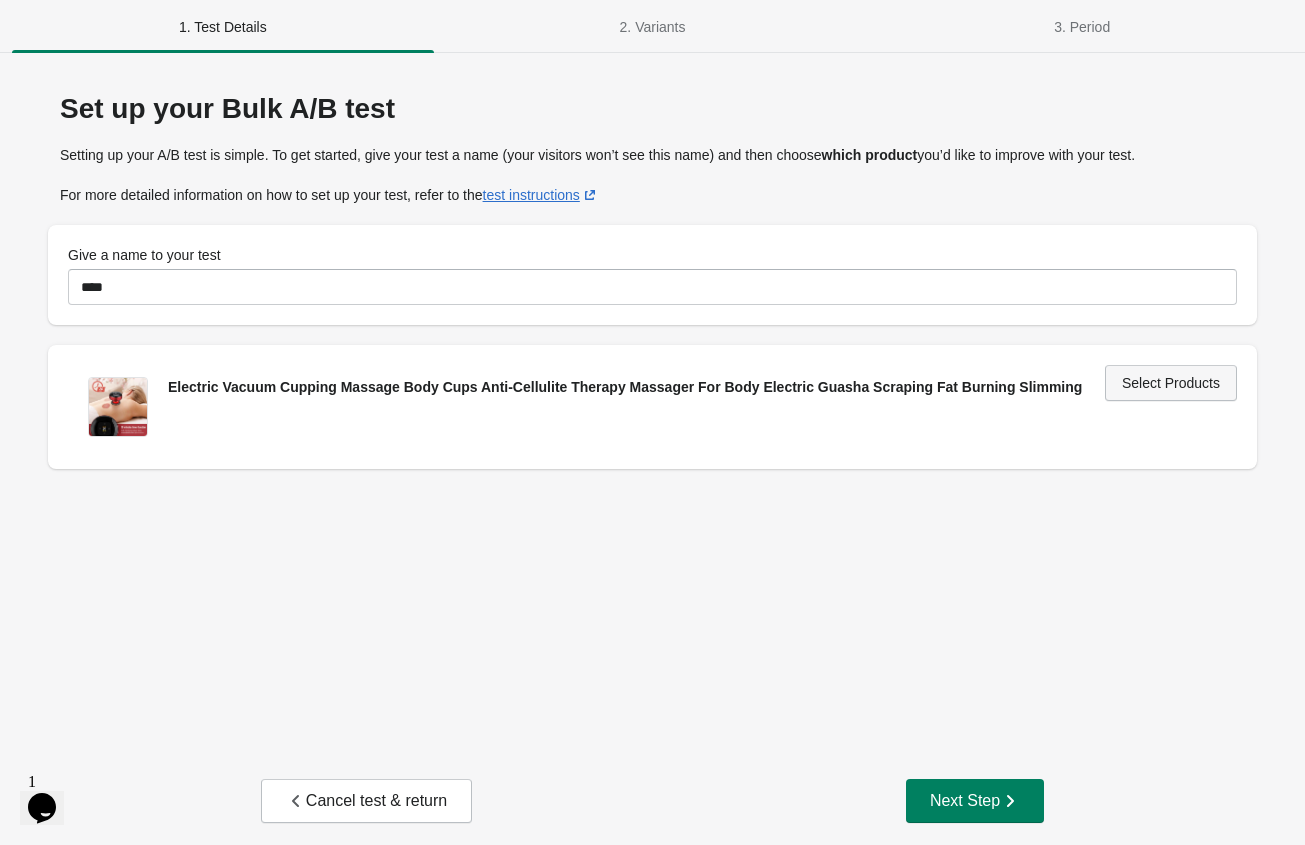 click on "Select Products" at bounding box center (1171, 383) 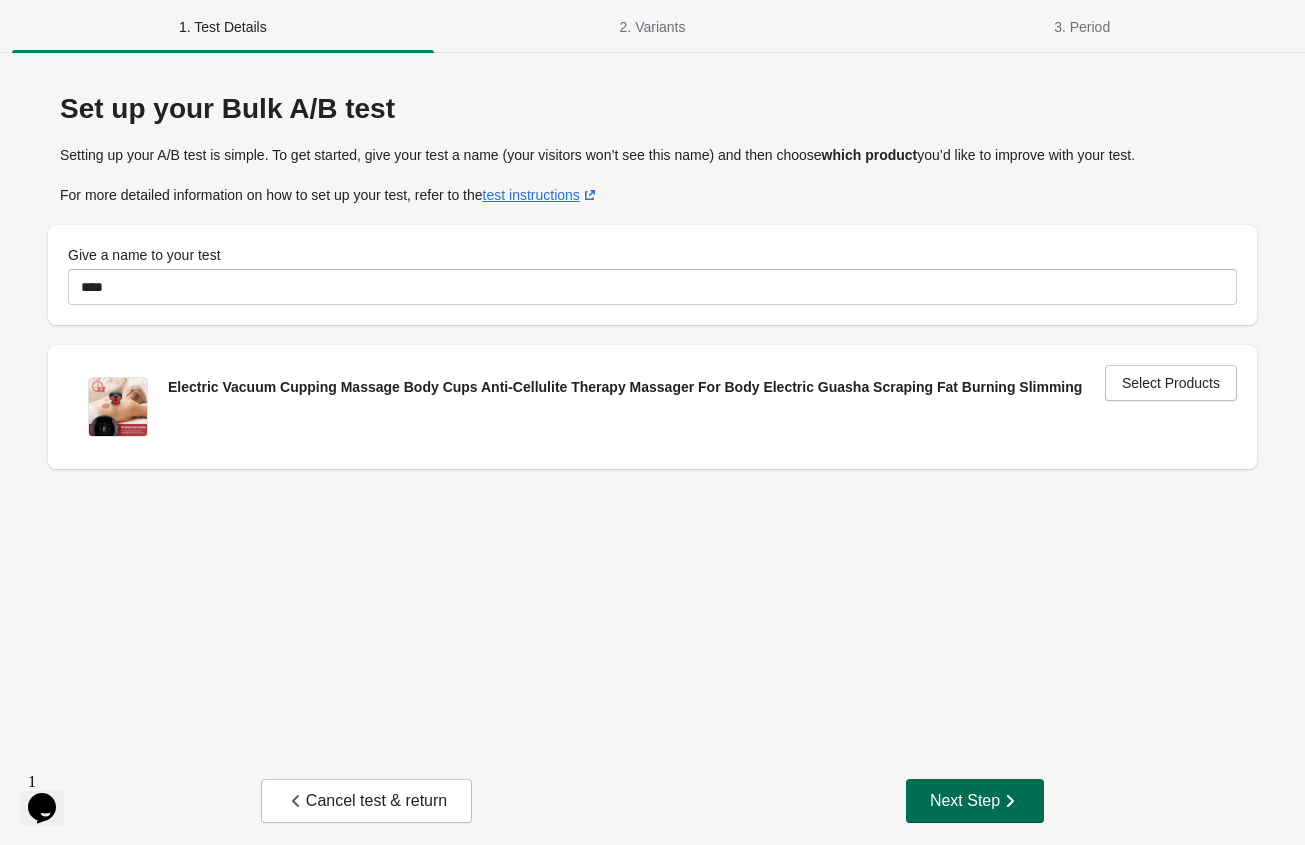 click on "Next Step" at bounding box center (975, 801) 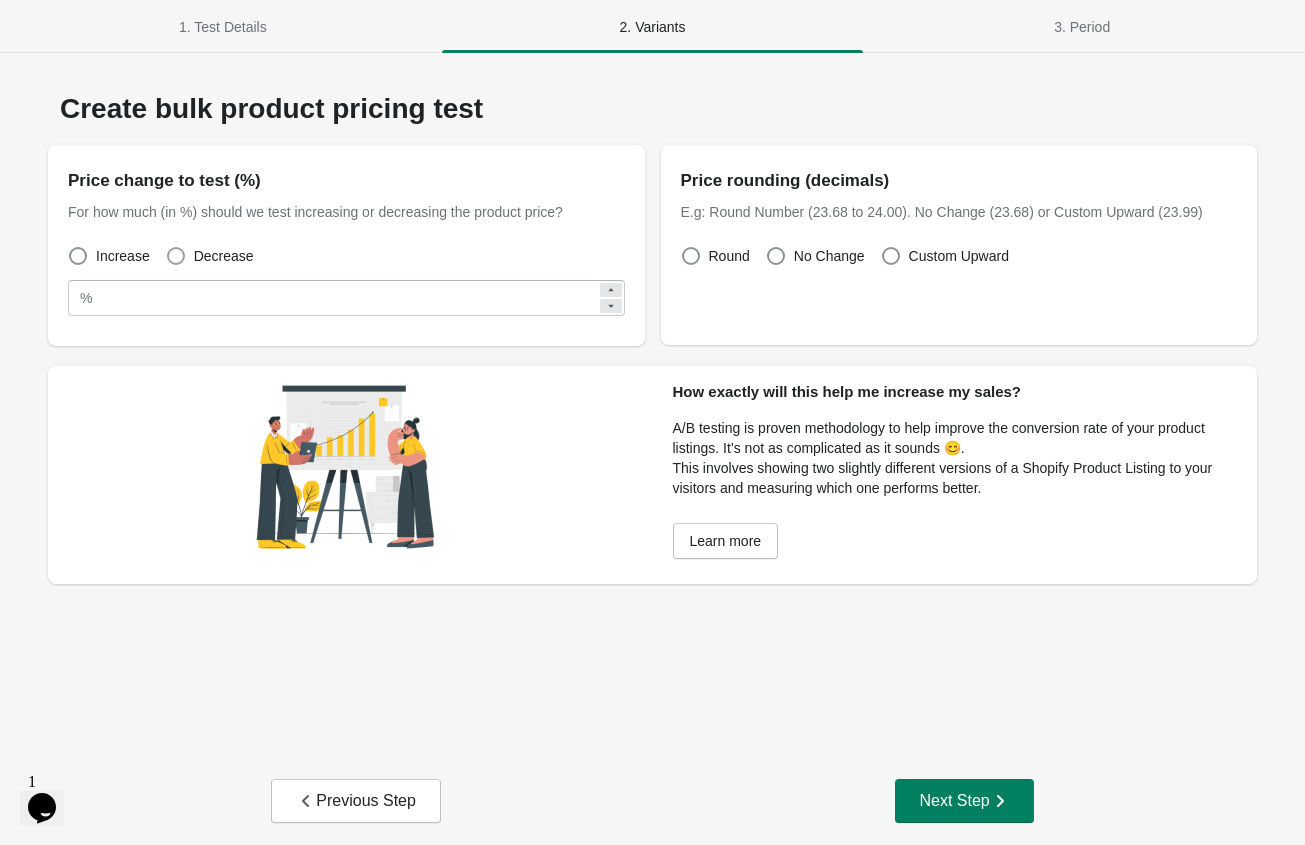 click on "Decrease" at bounding box center [224, 256] 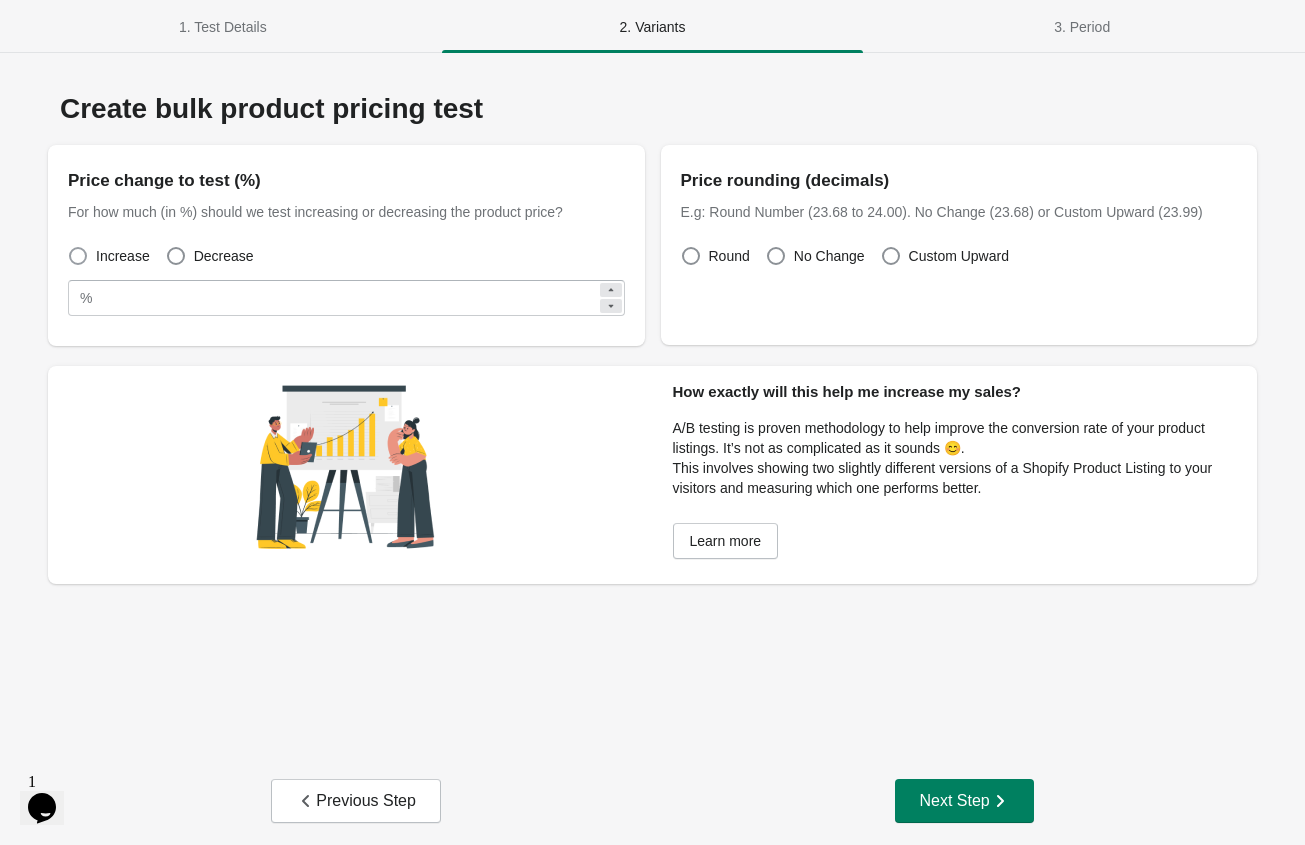 click on "Increase" at bounding box center (123, 256) 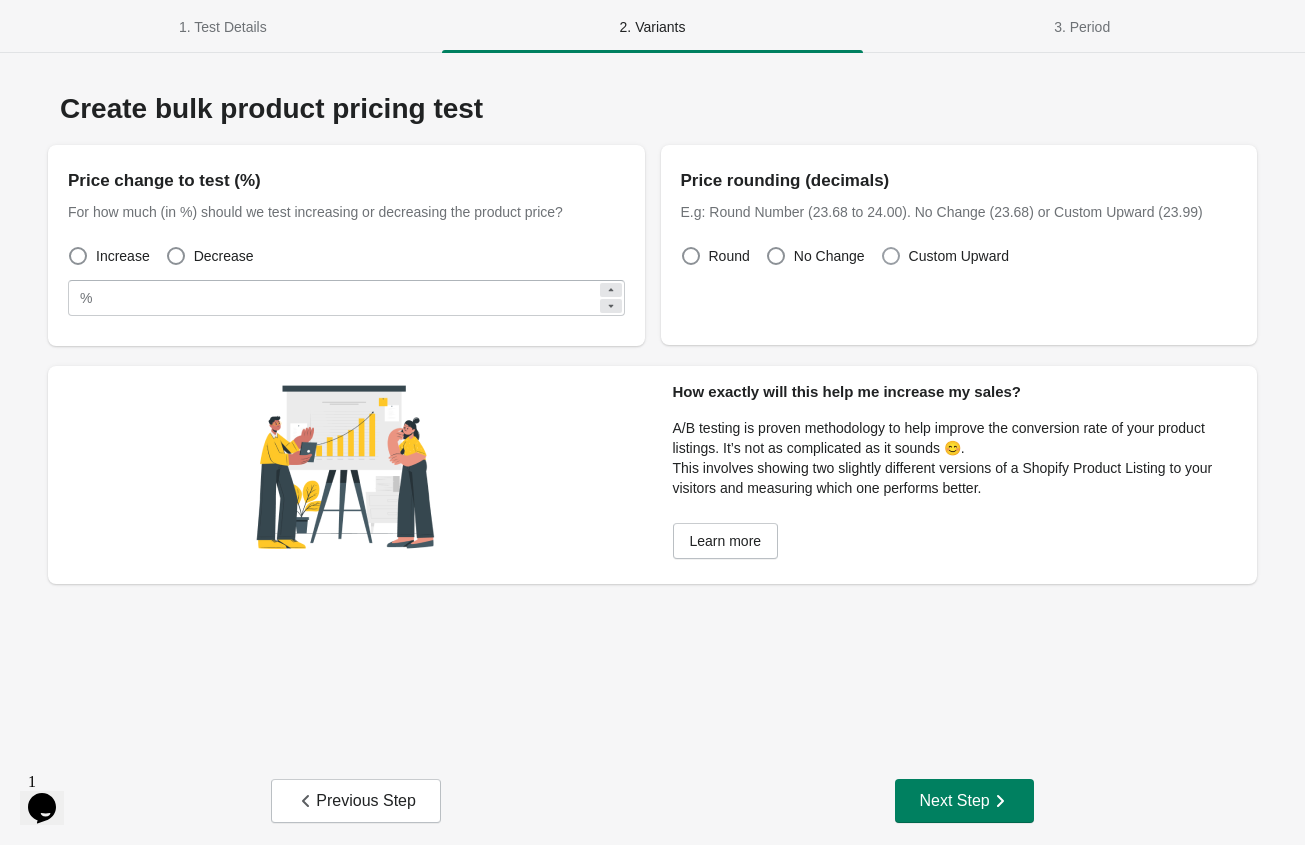 click on "Custom Upward" at bounding box center (945, 256) 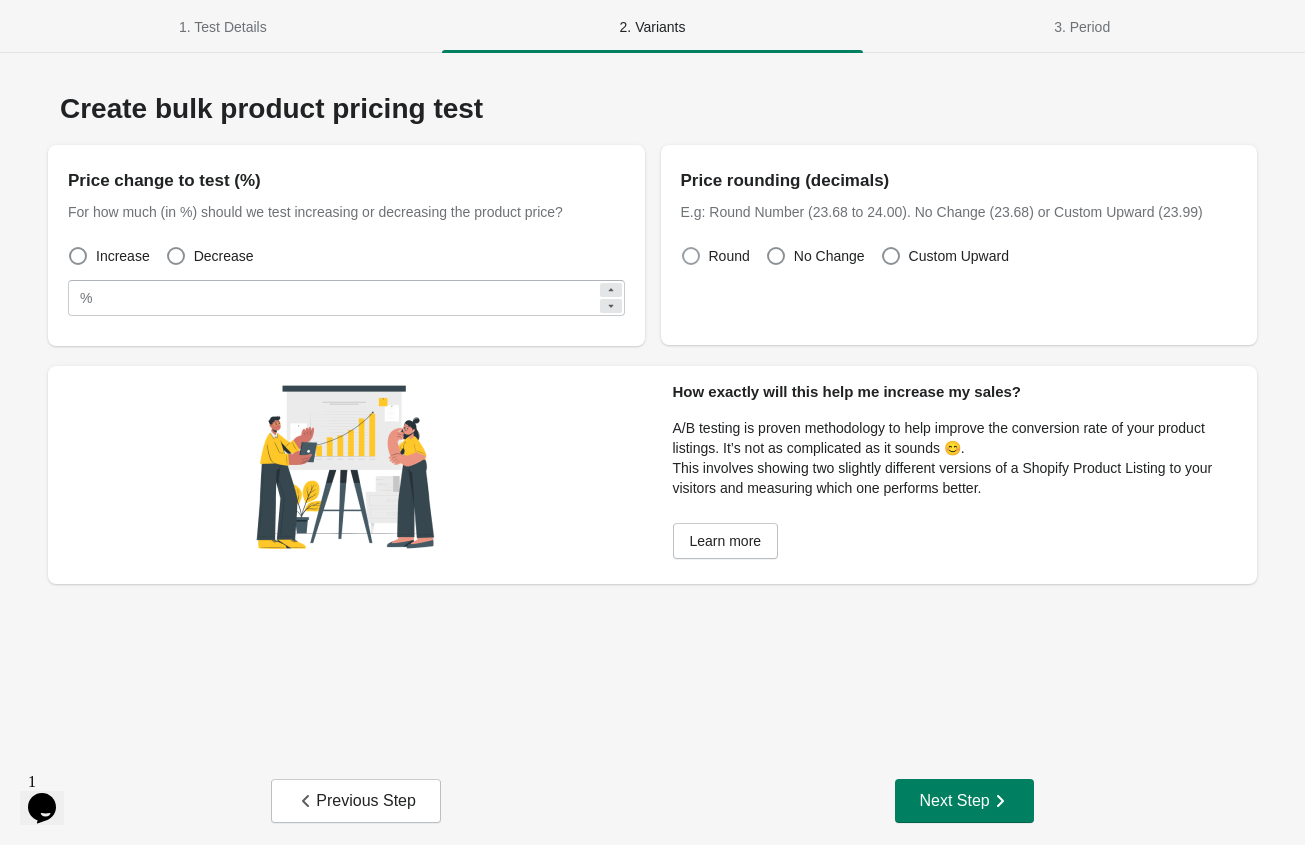 click on "Round" at bounding box center [729, 256] 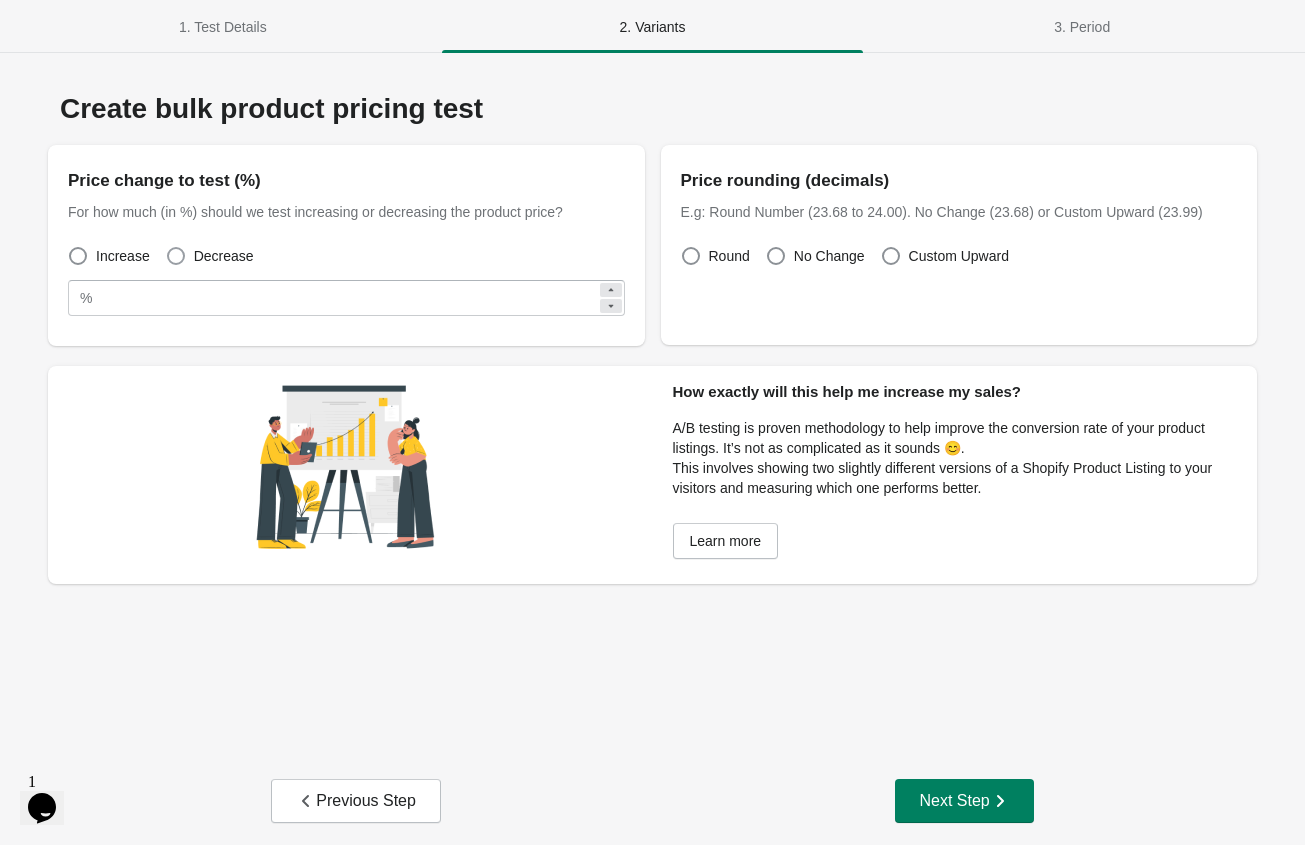 click on "Decrease" at bounding box center (224, 256) 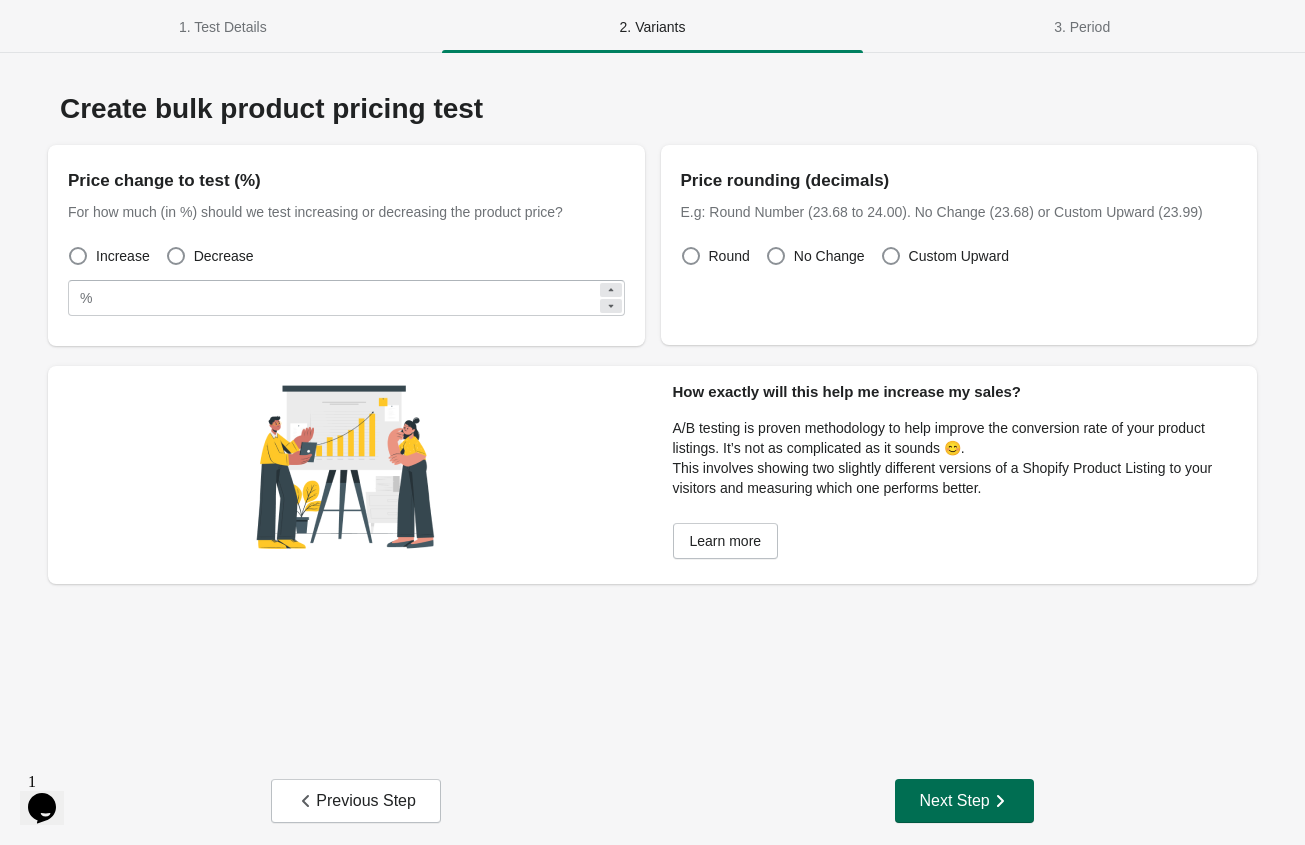 click 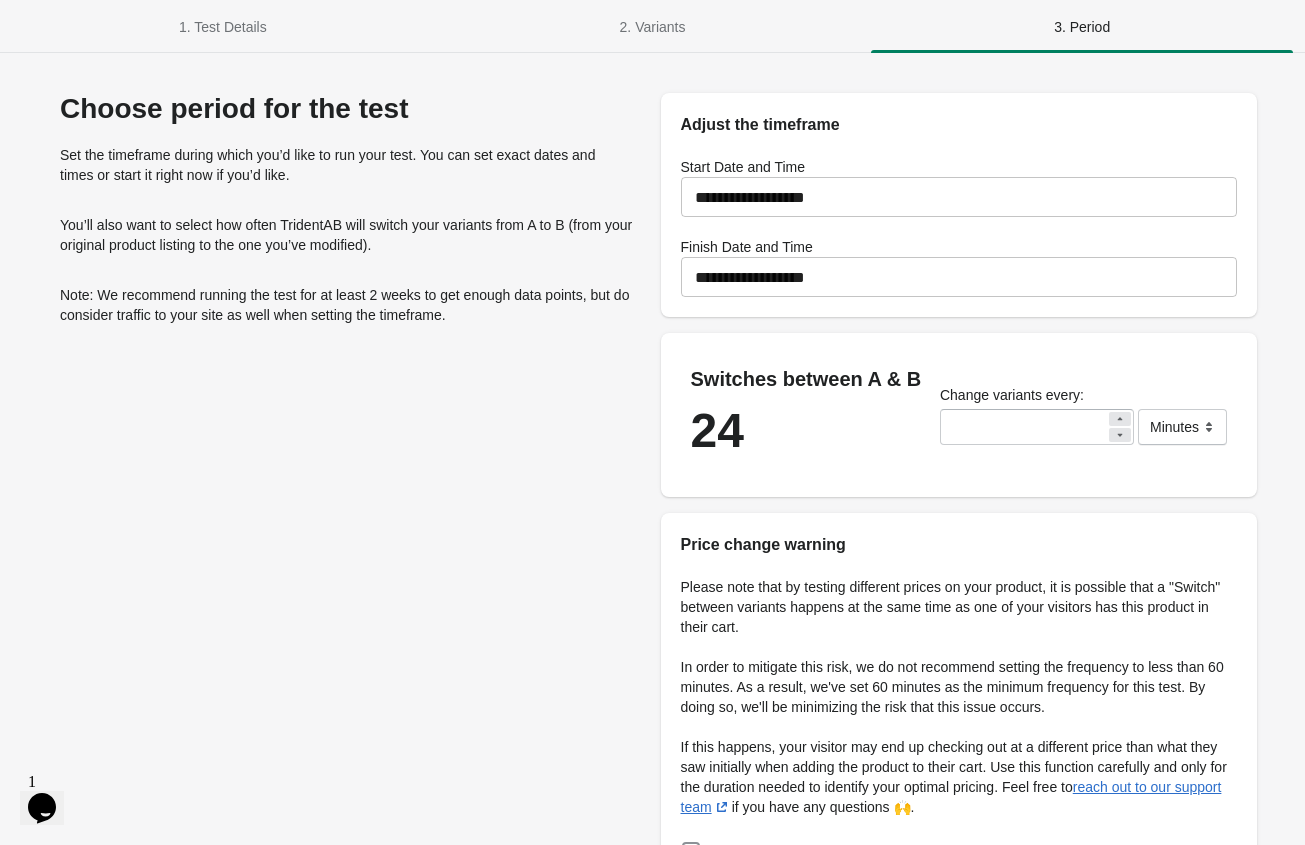 click at bounding box center (1120, 435) 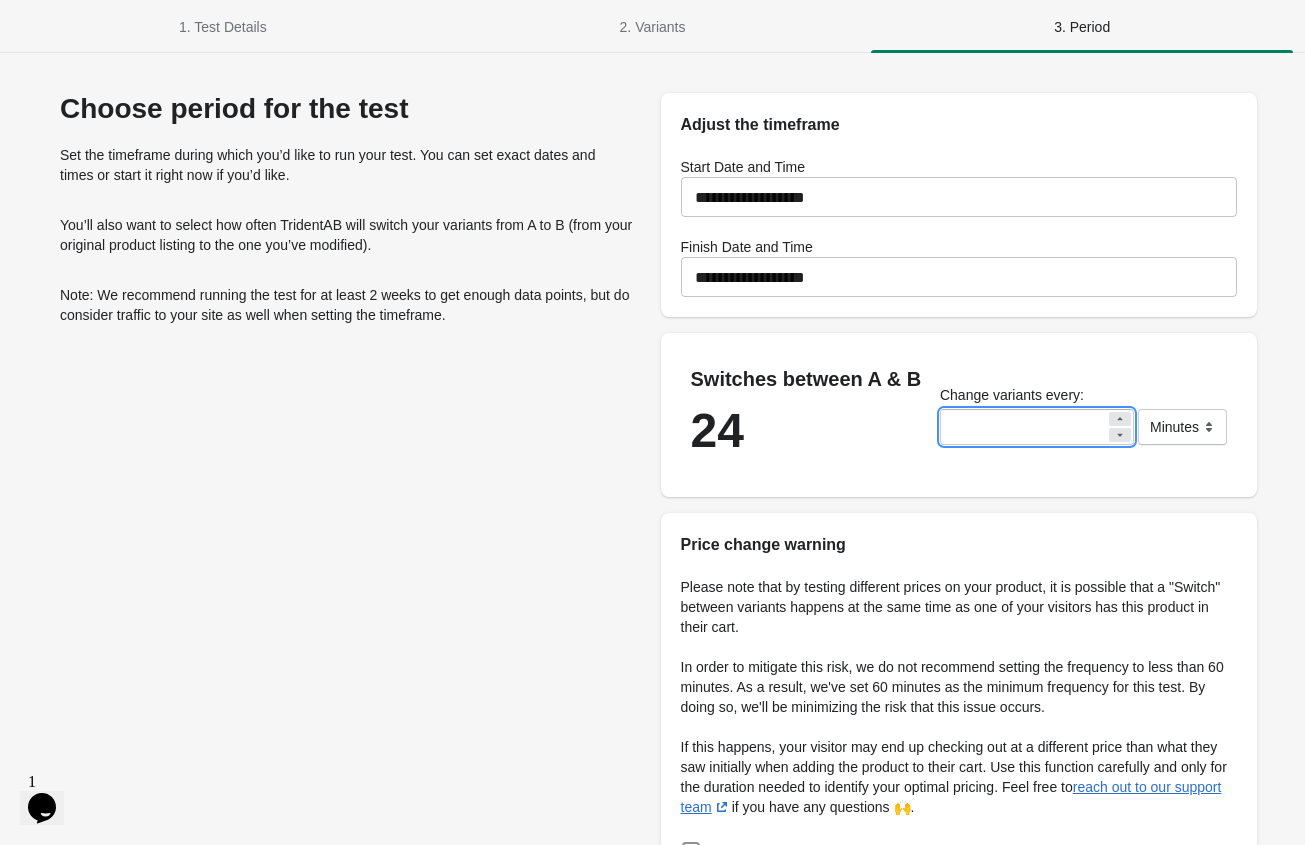 click at bounding box center [1120, 435] 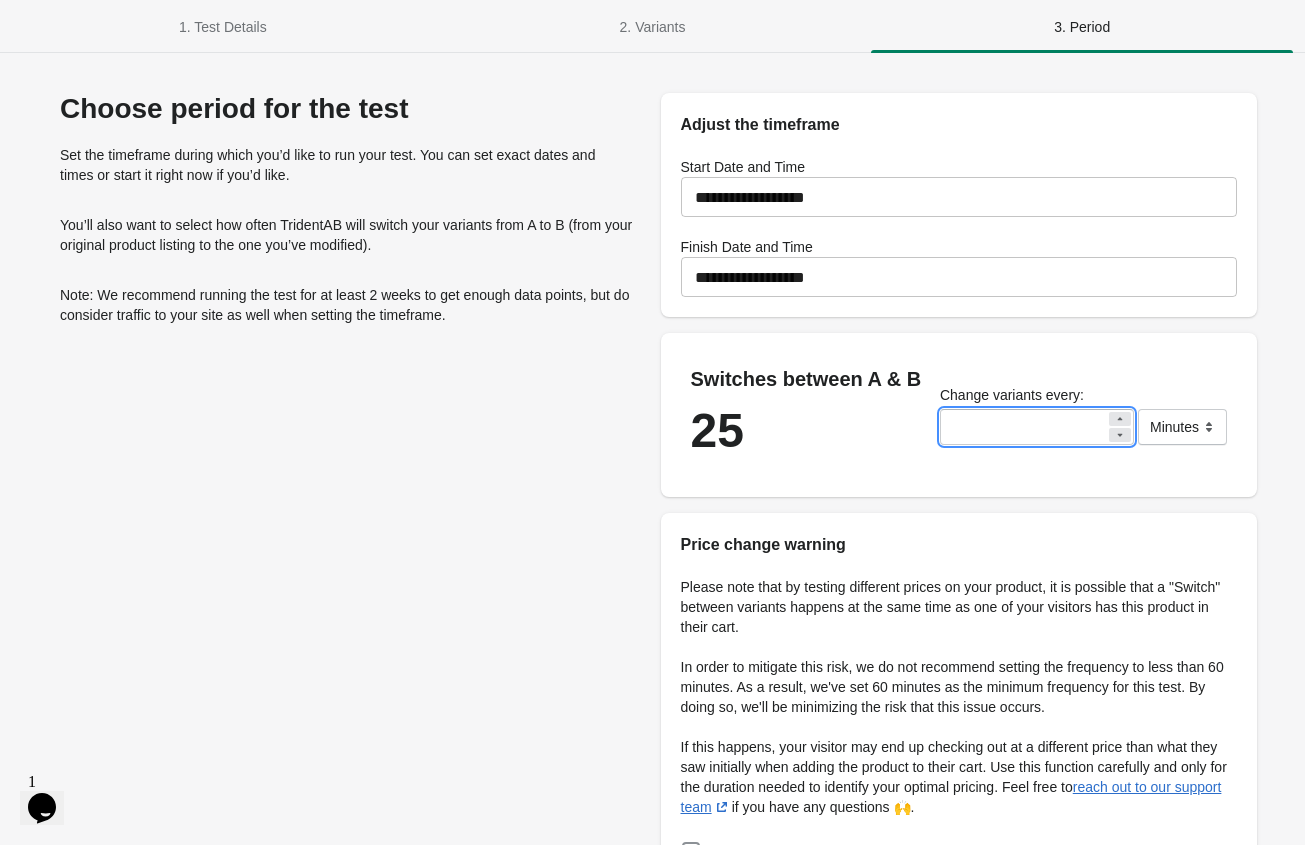 click at bounding box center [1120, 435] 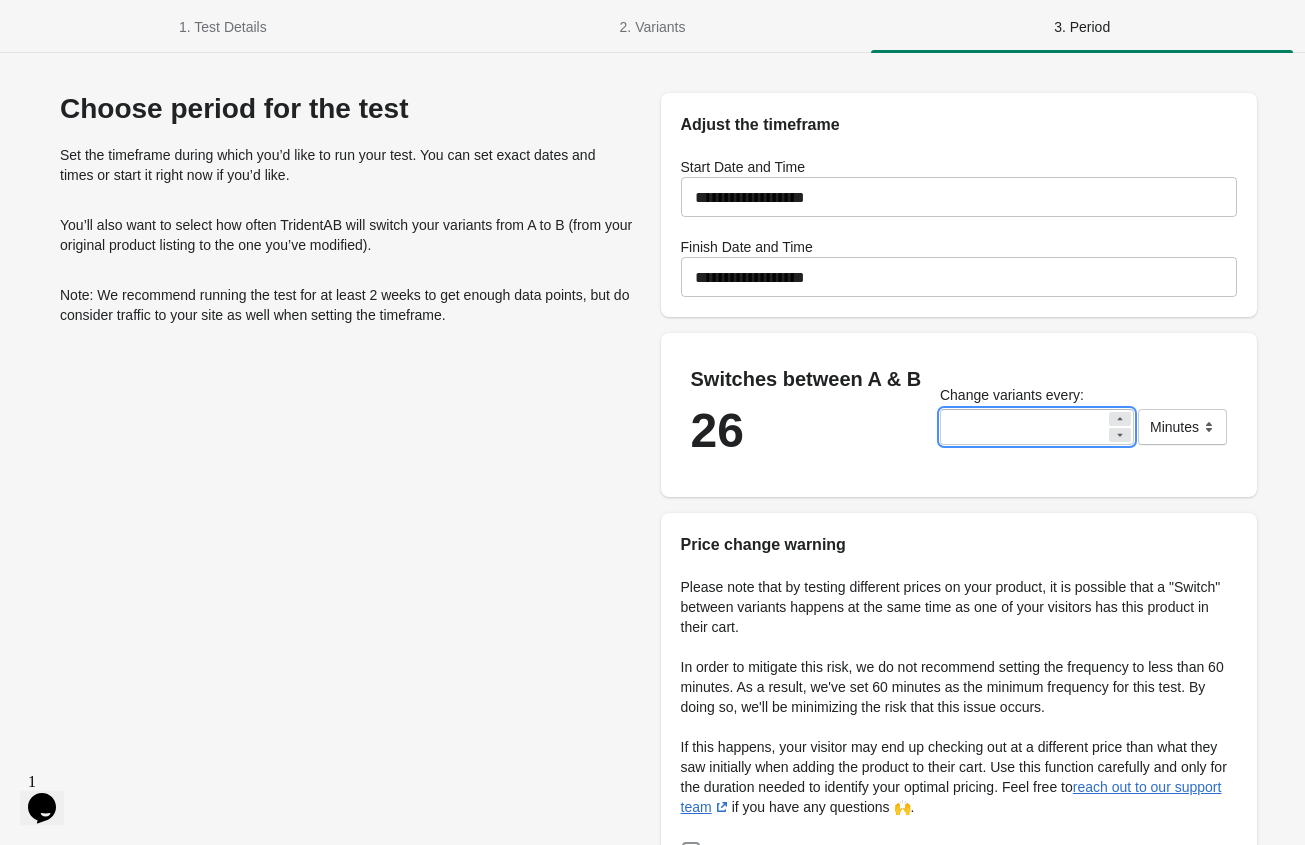 click at bounding box center [1120, 435] 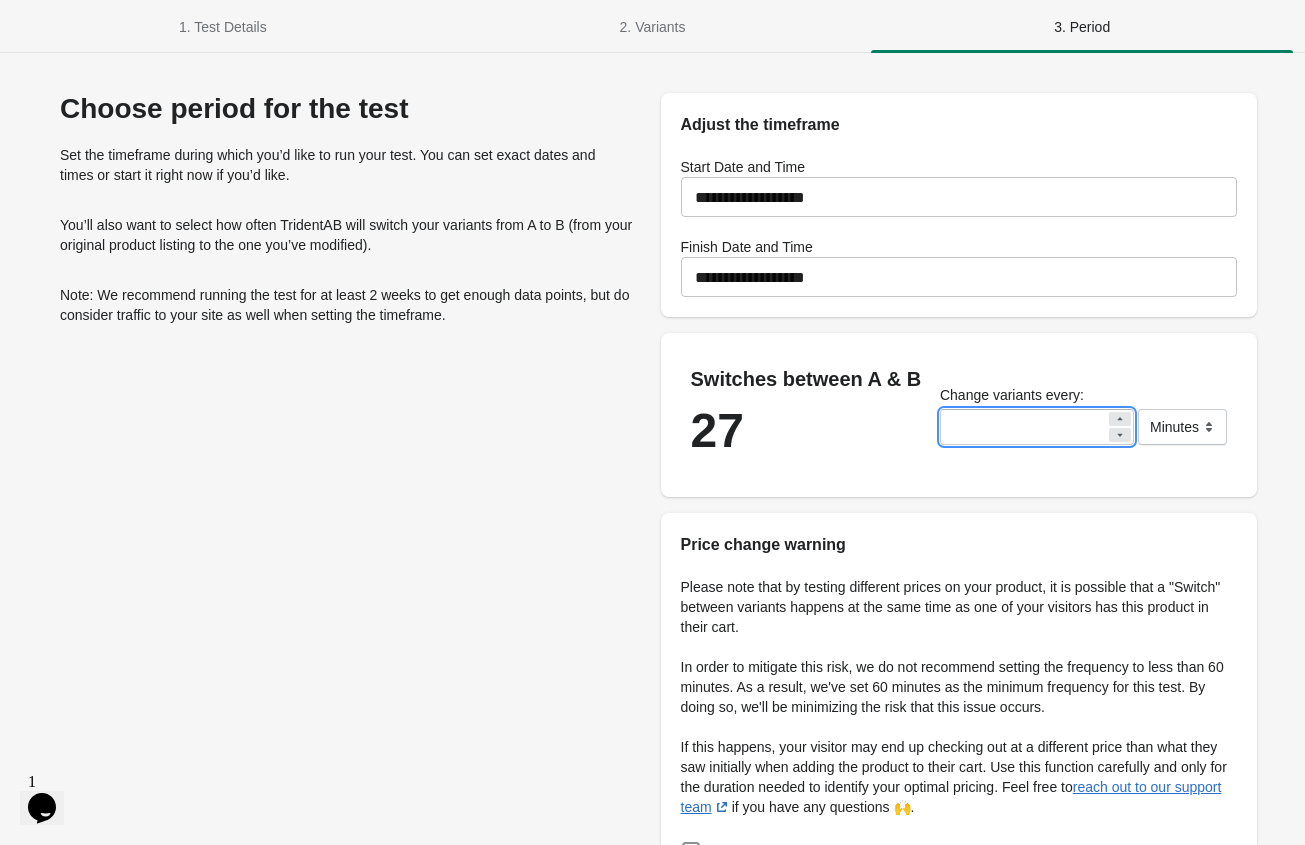click at bounding box center [1120, 435] 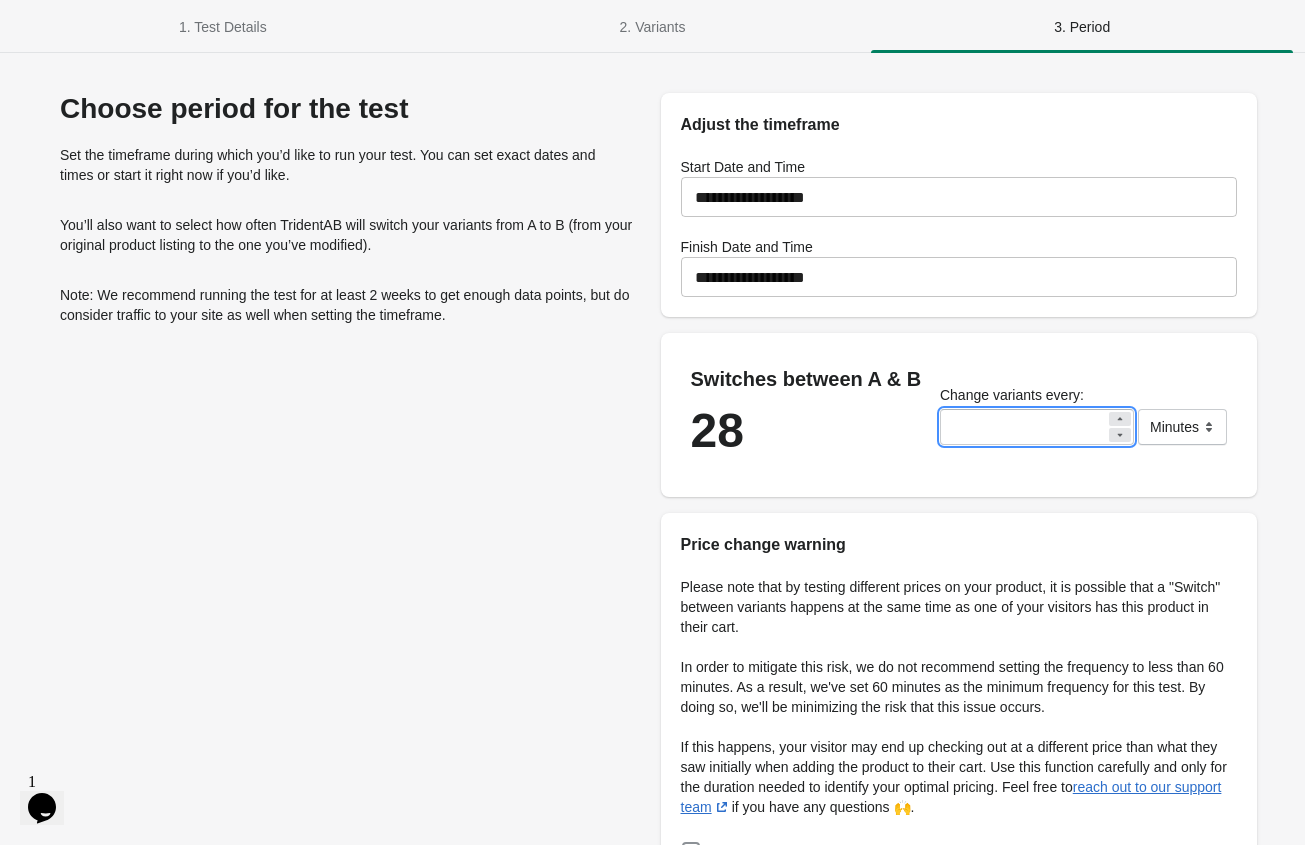 click at bounding box center (1120, 435) 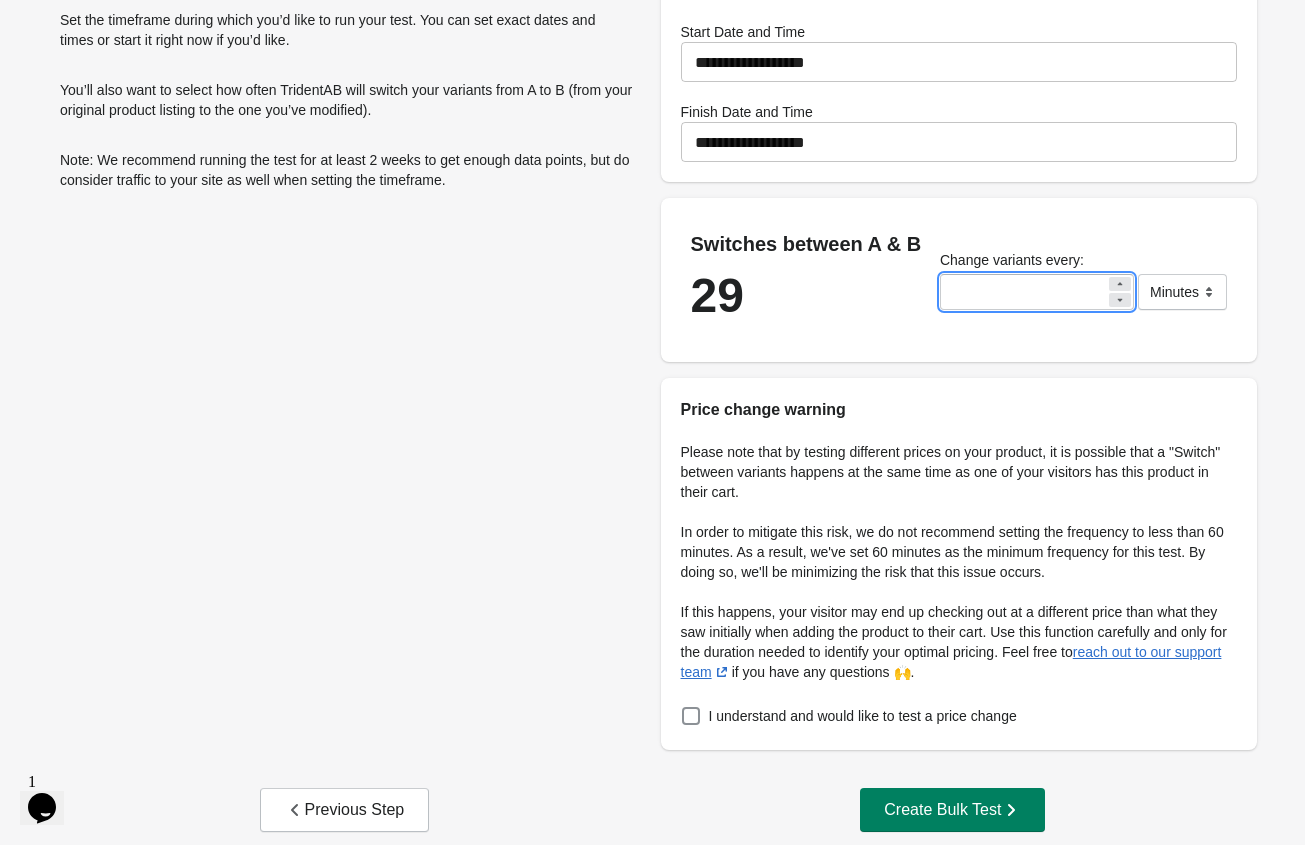 scroll, scrollTop: 160, scrollLeft: 0, axis: vertical 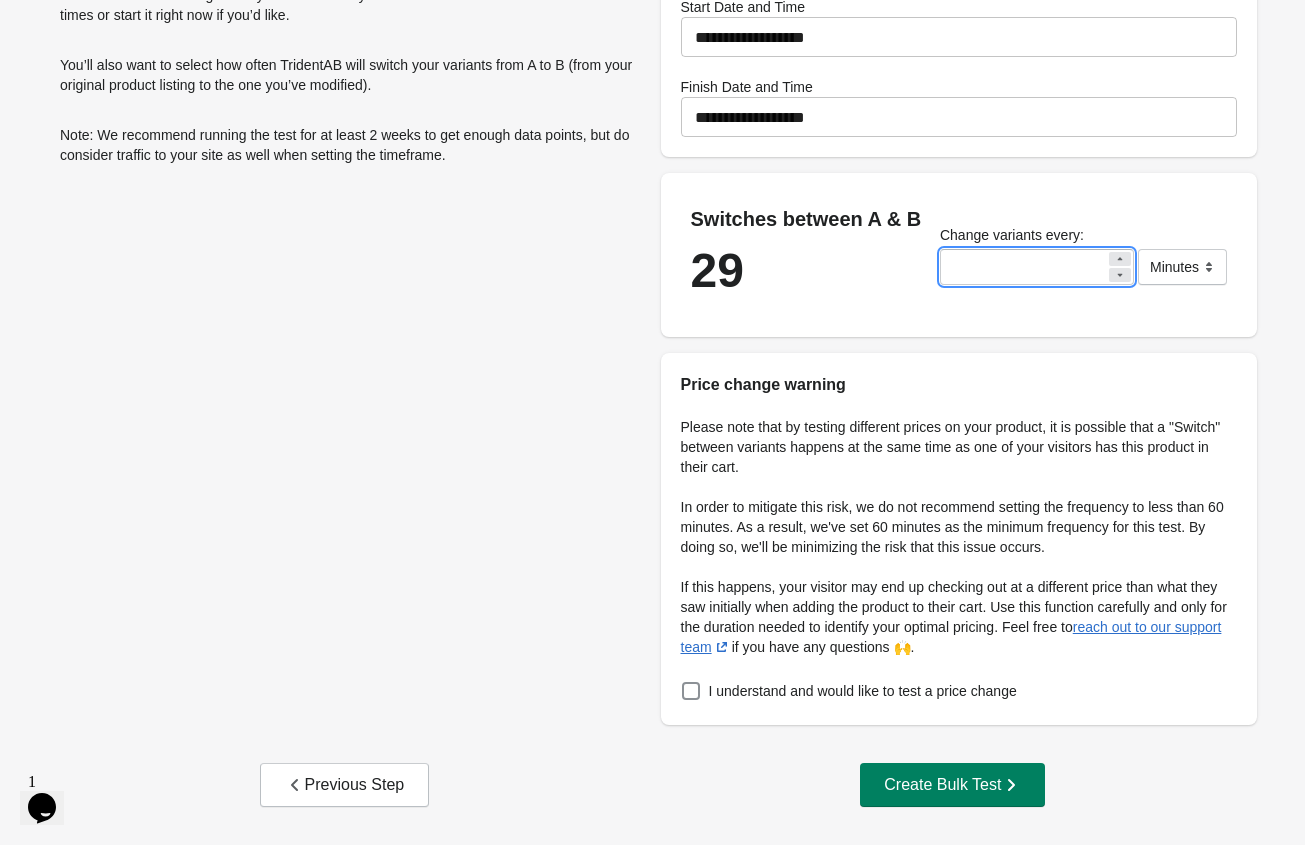 click 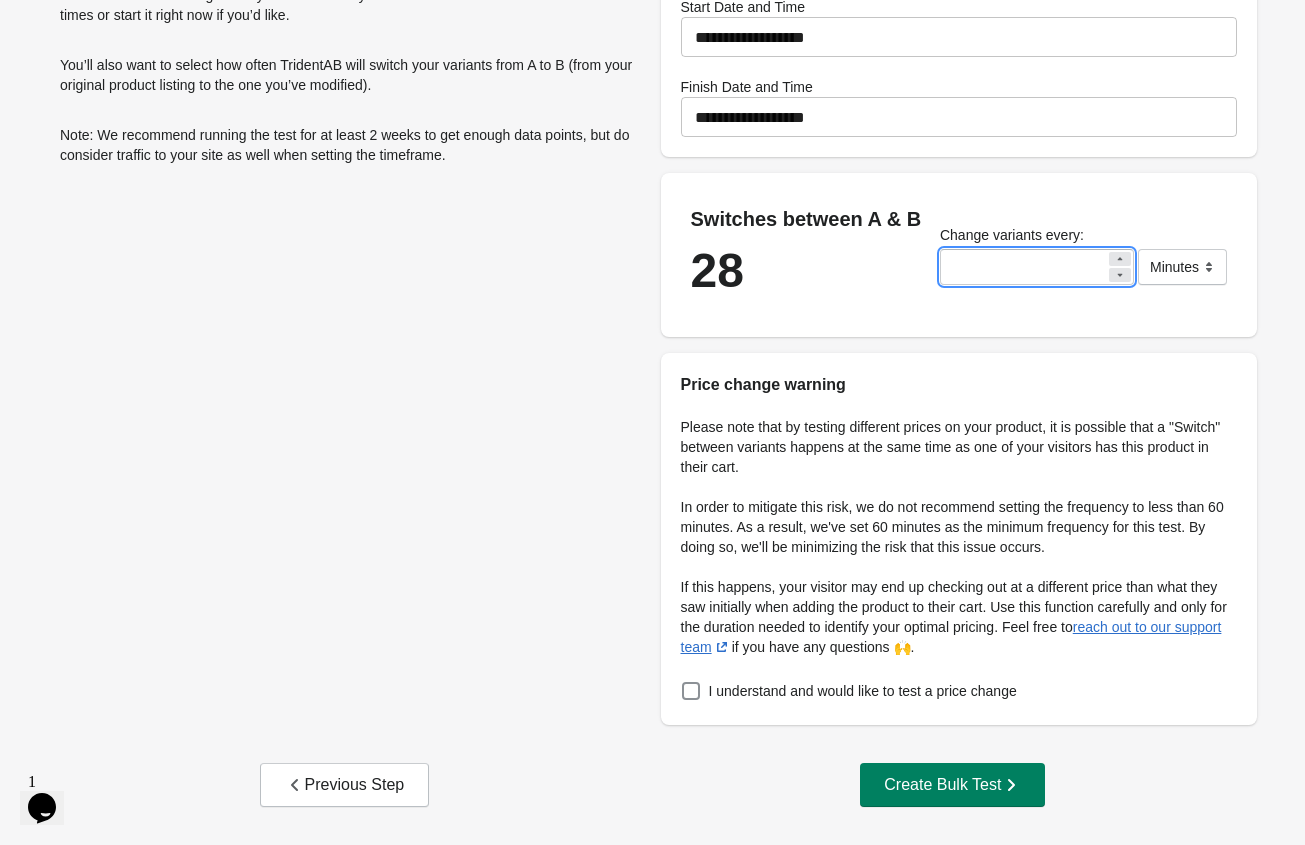 click 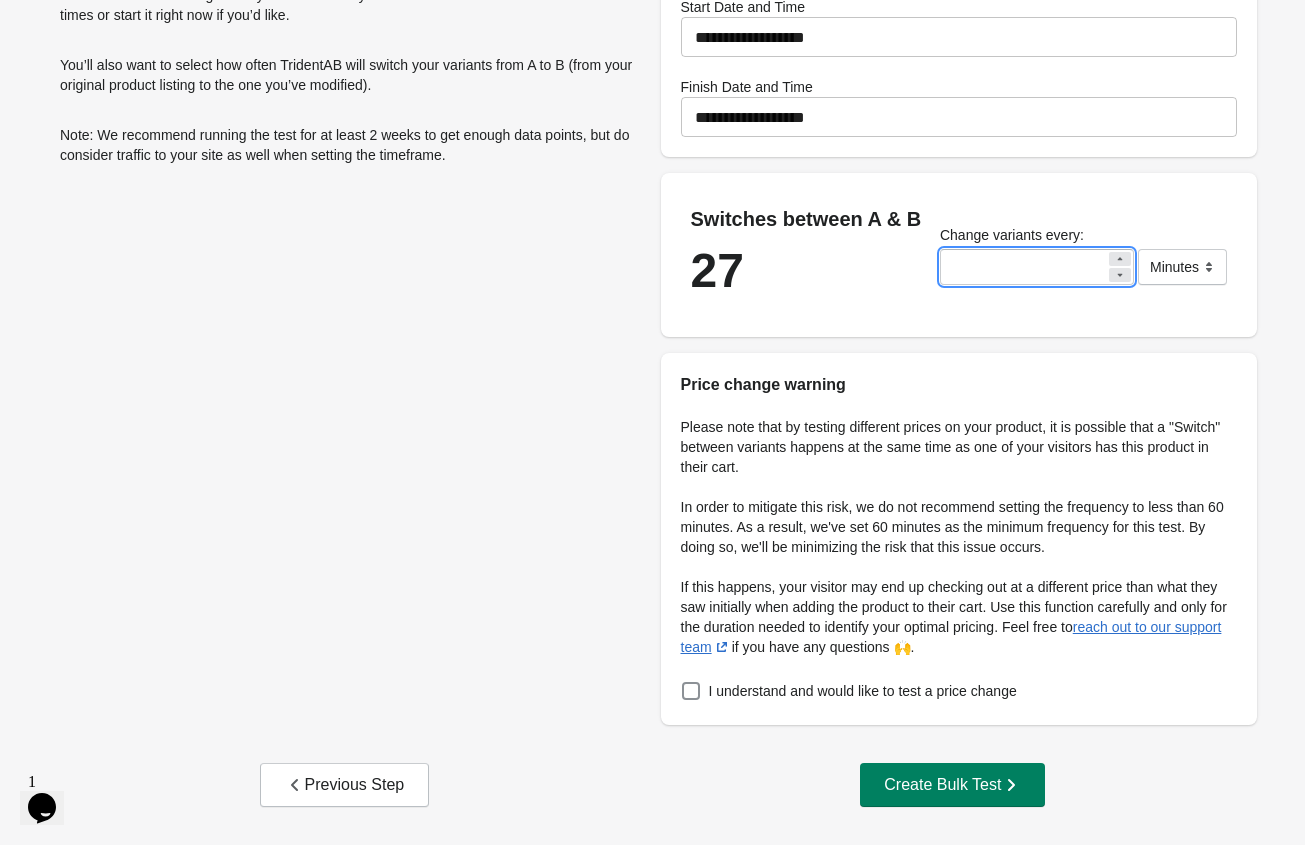 click 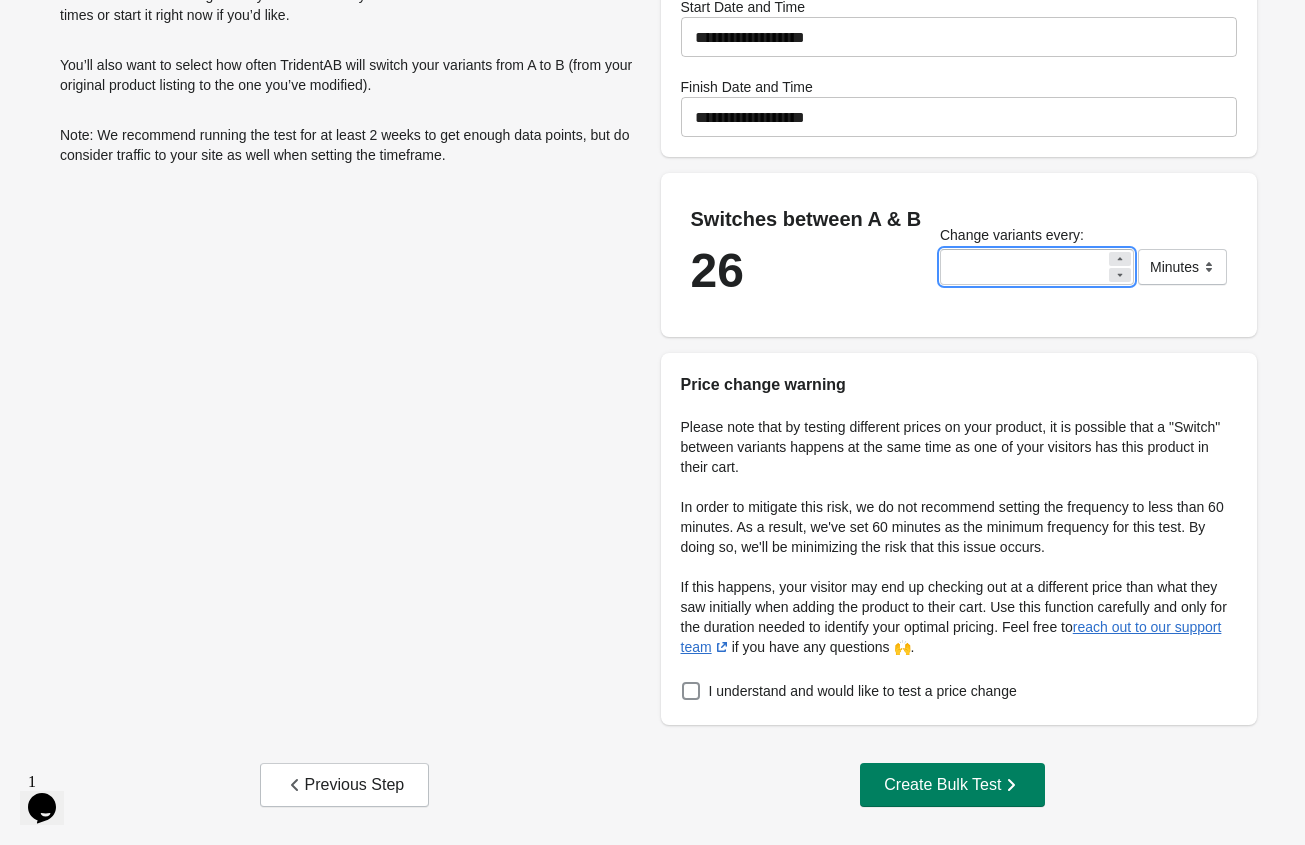 click 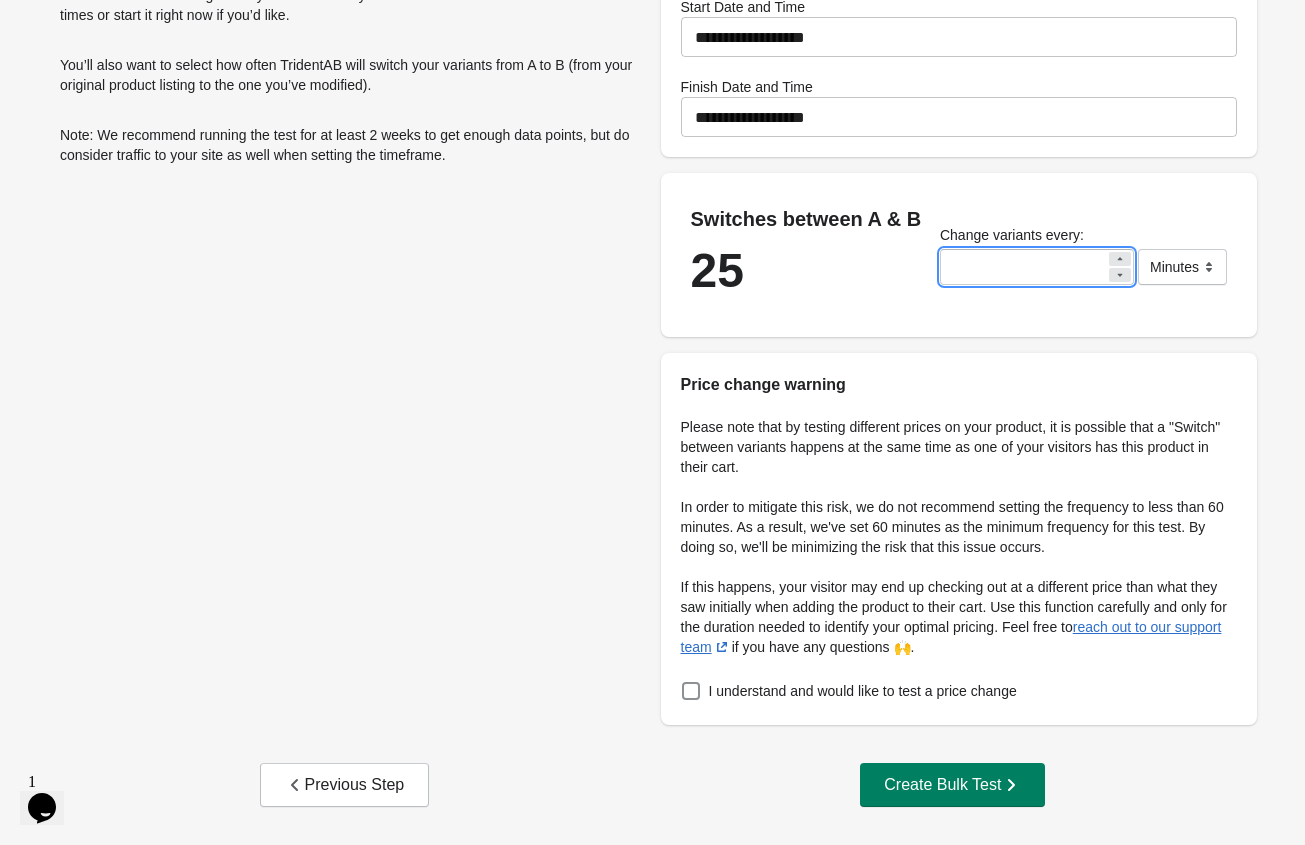 click 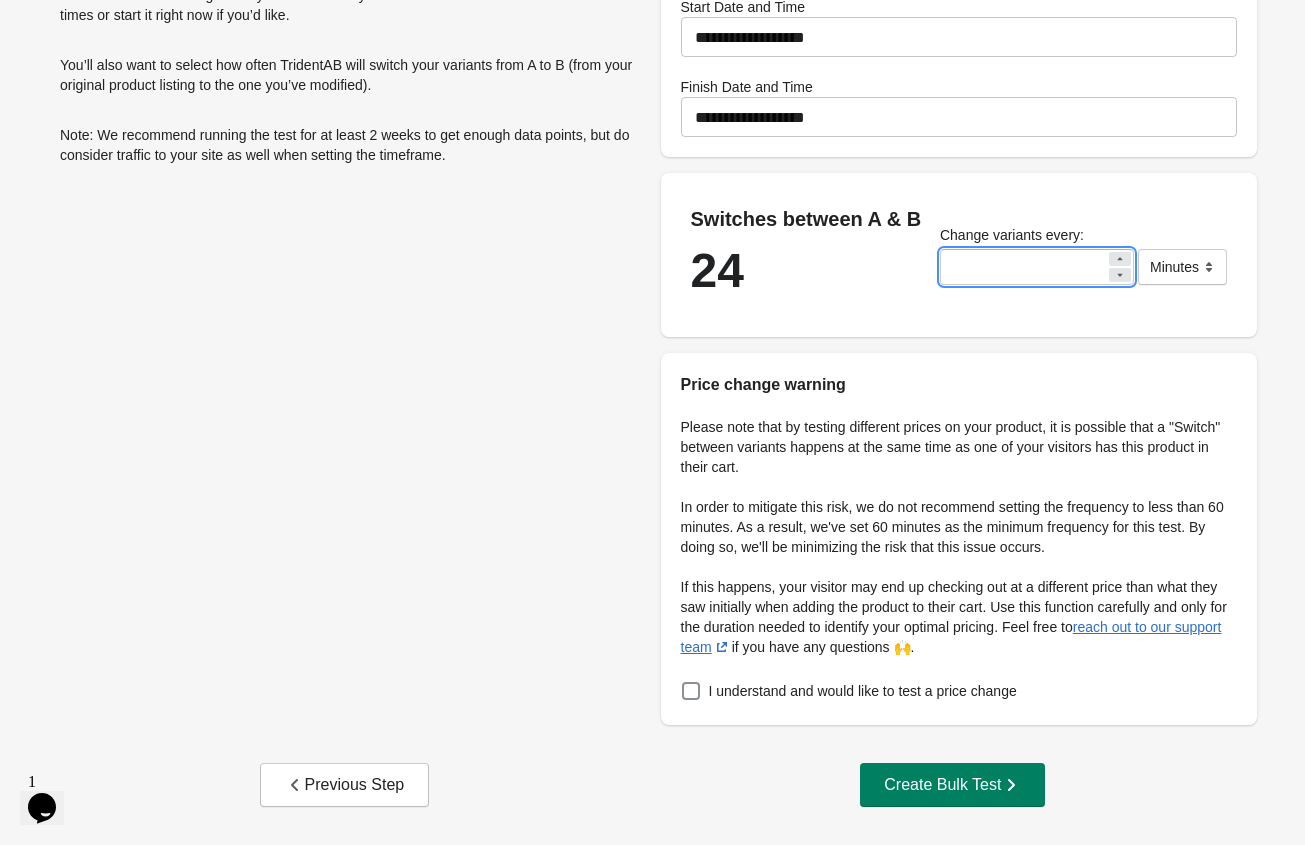 click 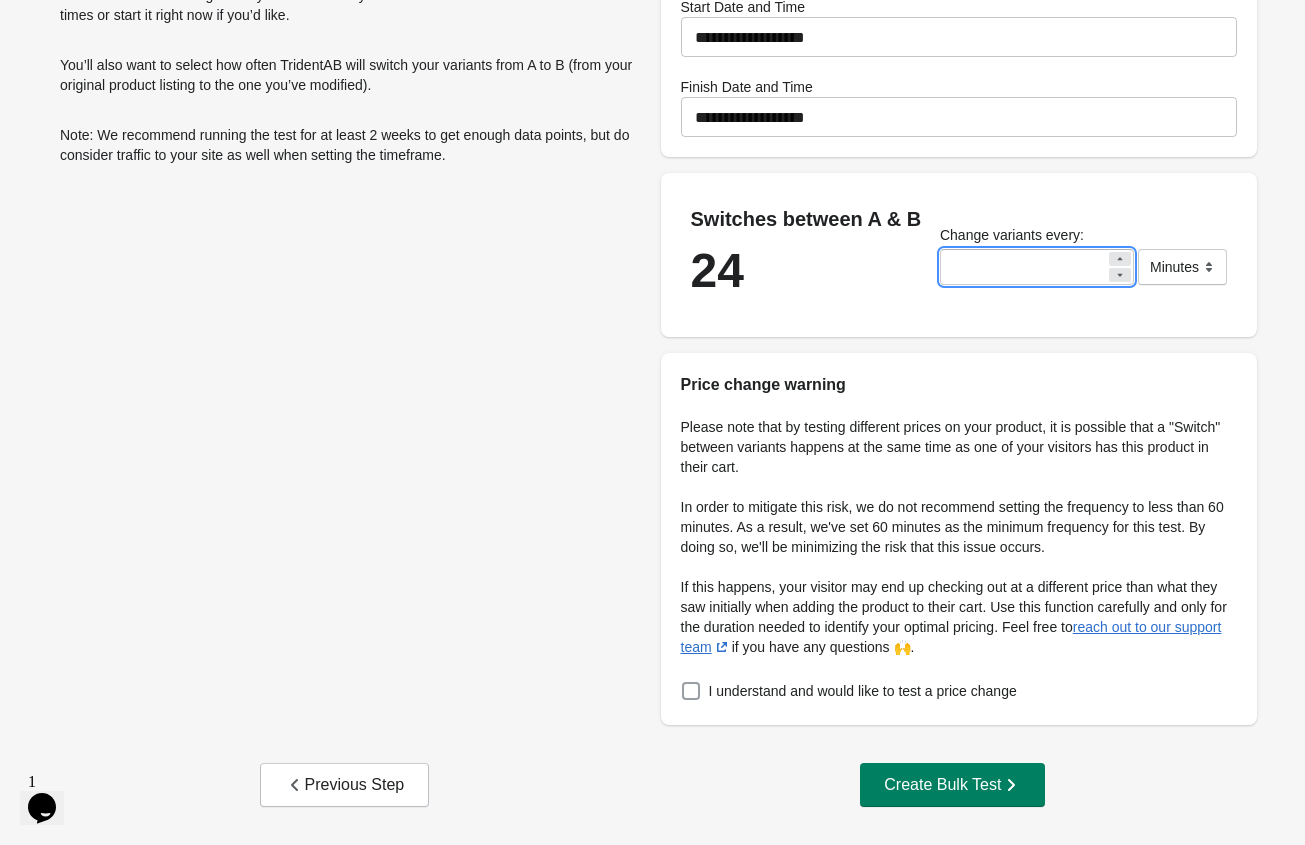 click on "I understand and would like to test a price change" at bounding box center [863, 691] 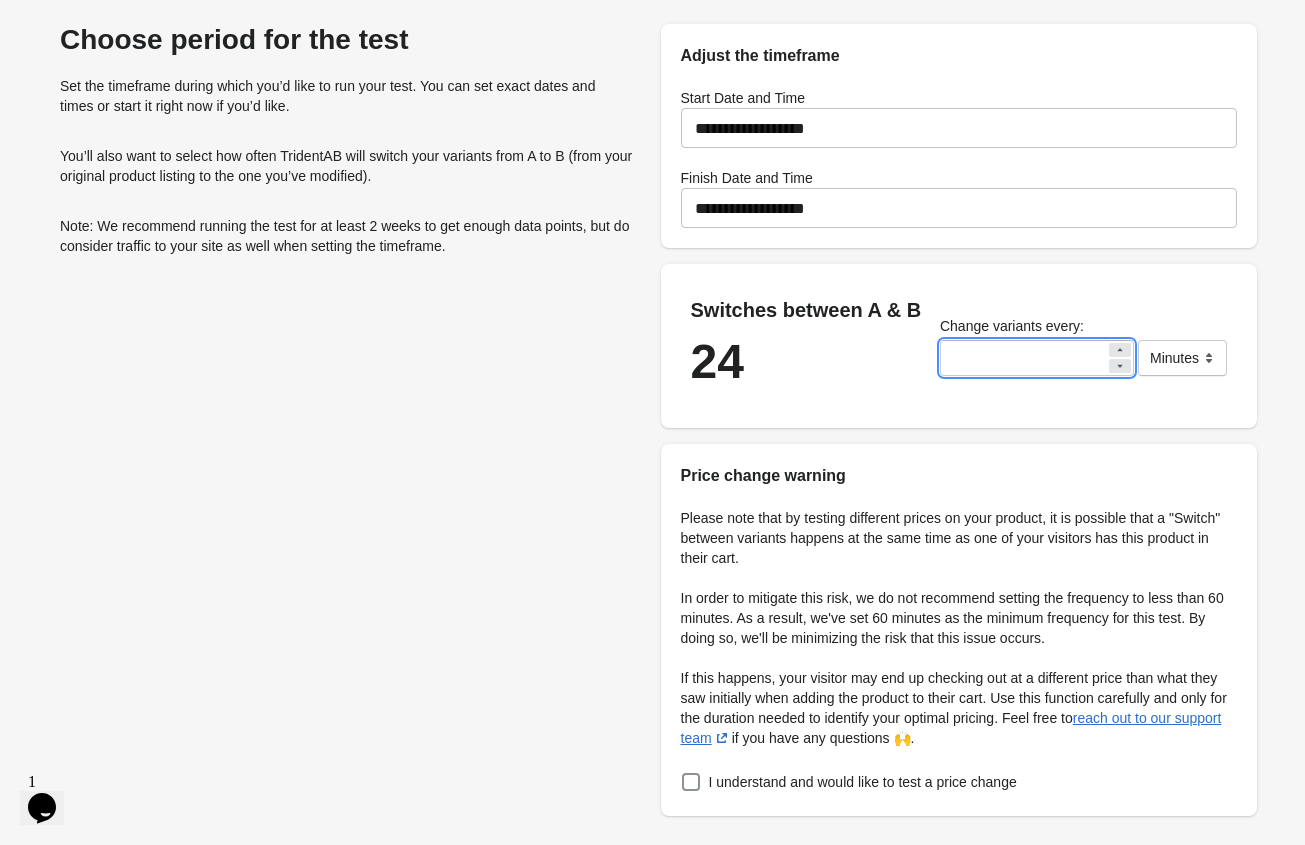 scroll, scrollTop: 160, scrollLeft: 0, axis: vertical 